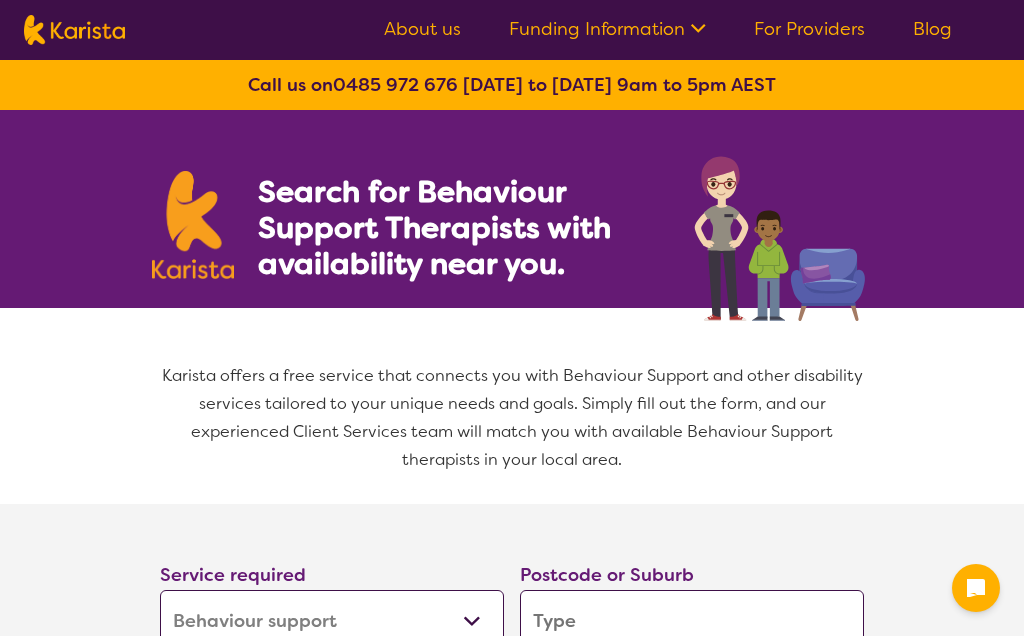 select on "Behaviour support" 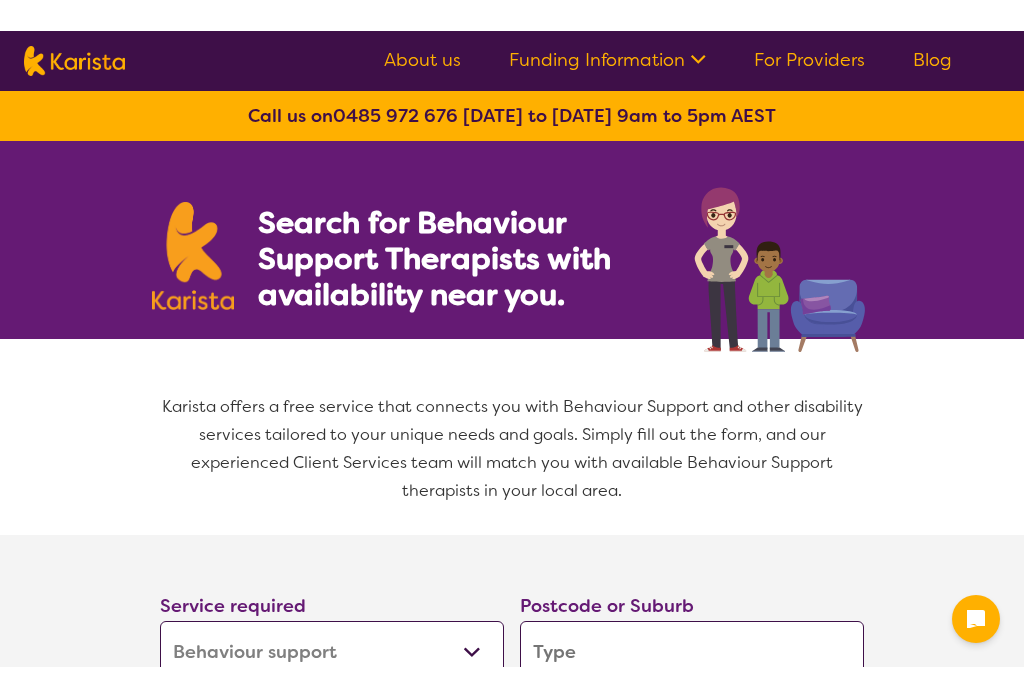 scroll, scrollTop: 284, scrollLeft: 0, axis: vertical 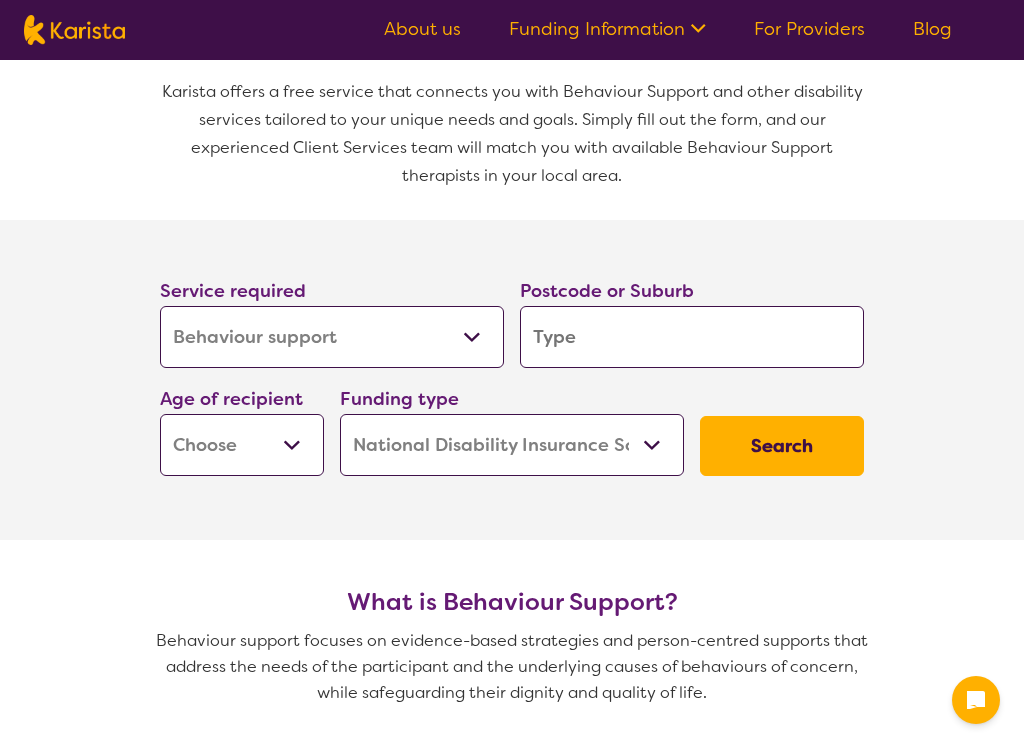 click at bounding box center (692, 337) 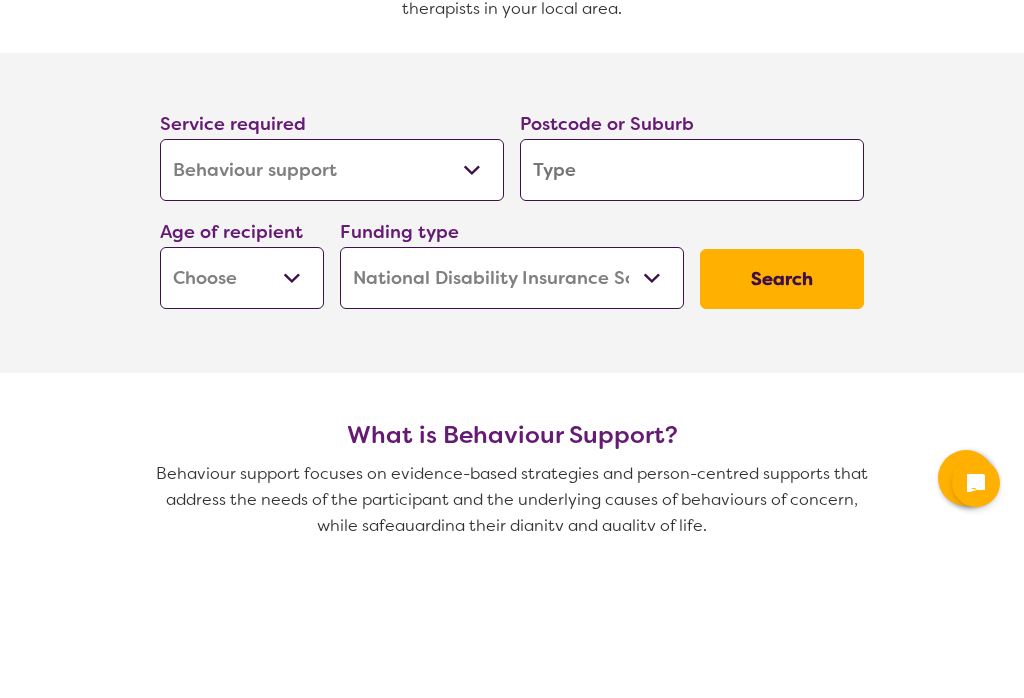 type on "2" 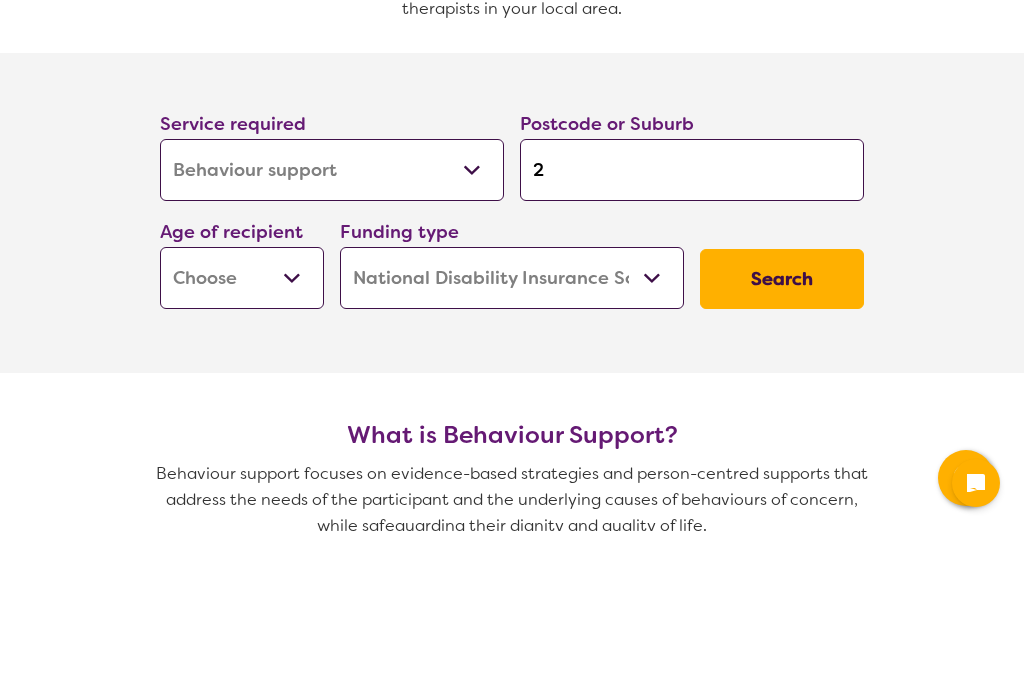 type on "2" 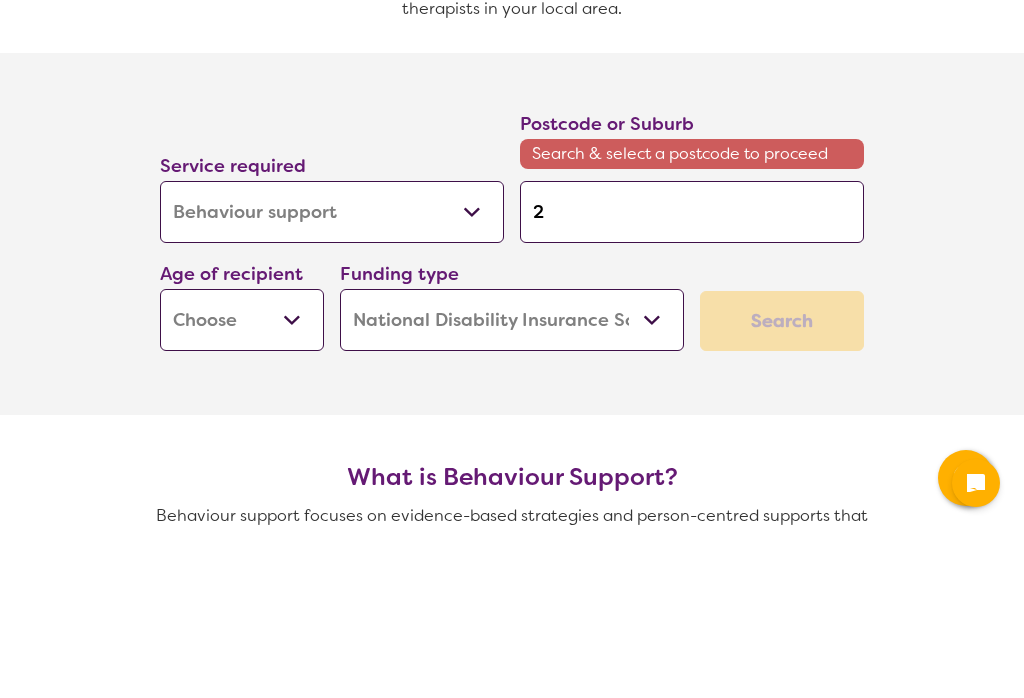 type on "21" 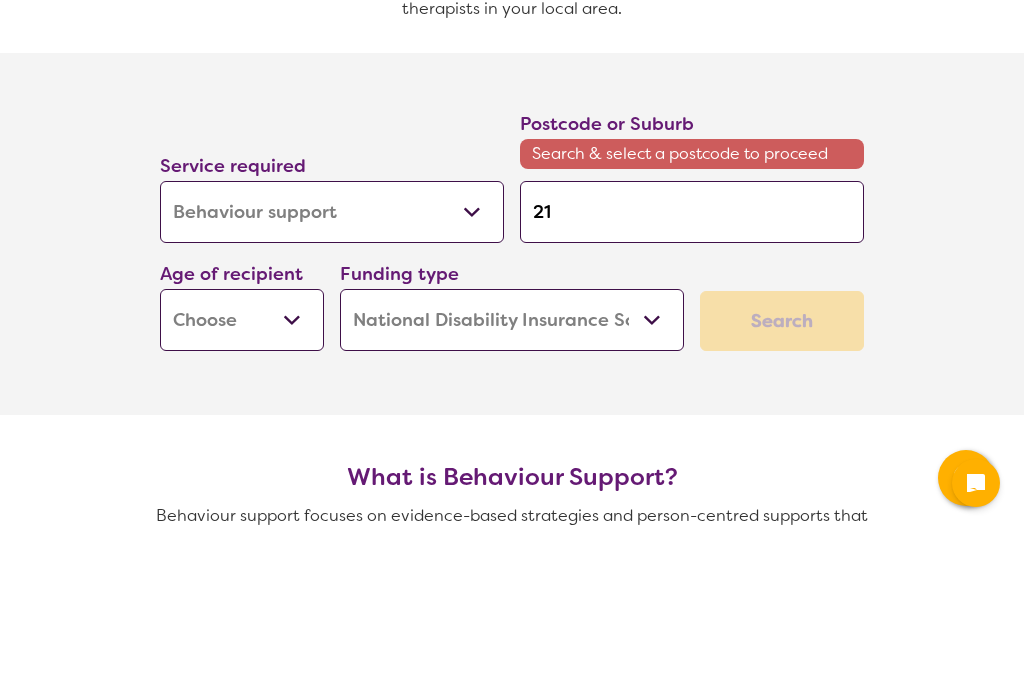 type on "21" 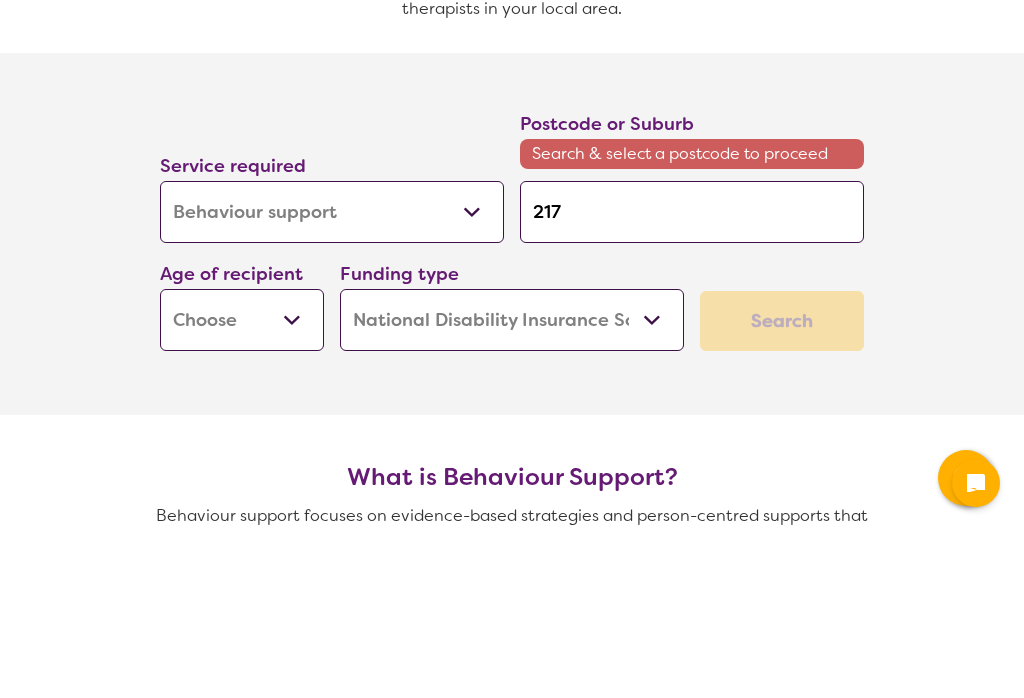 type on "217" 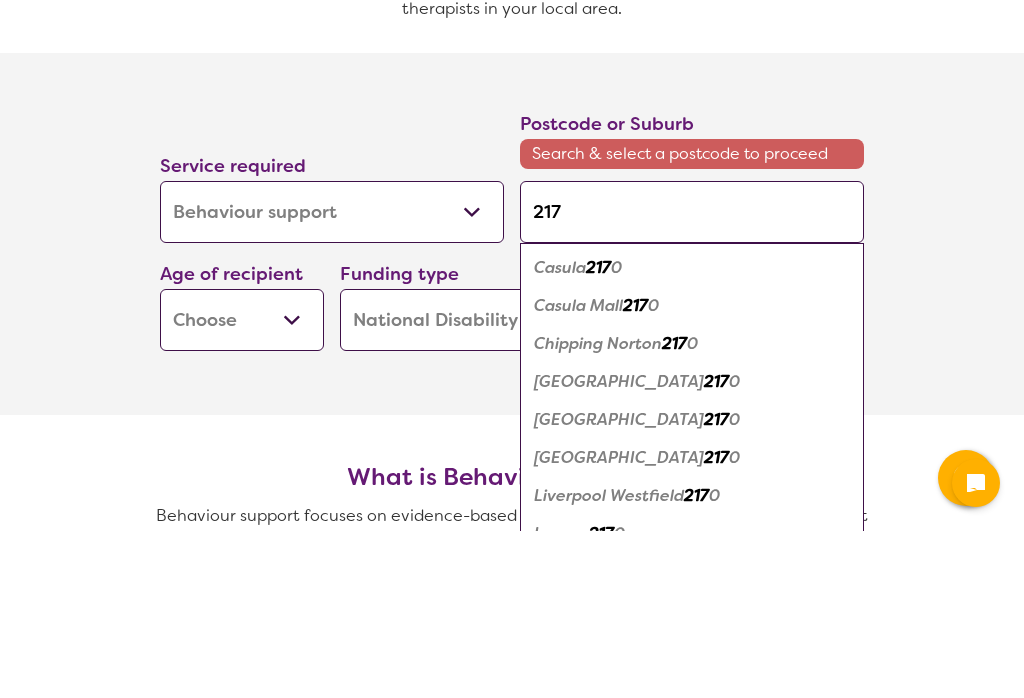 type on "2171" 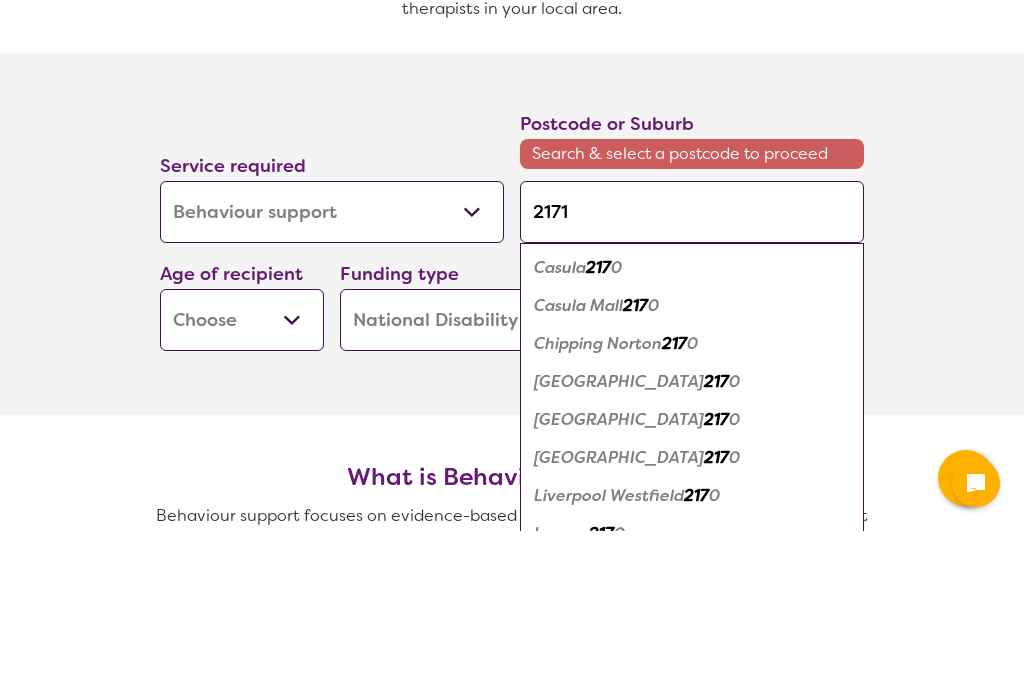 type on "2171" 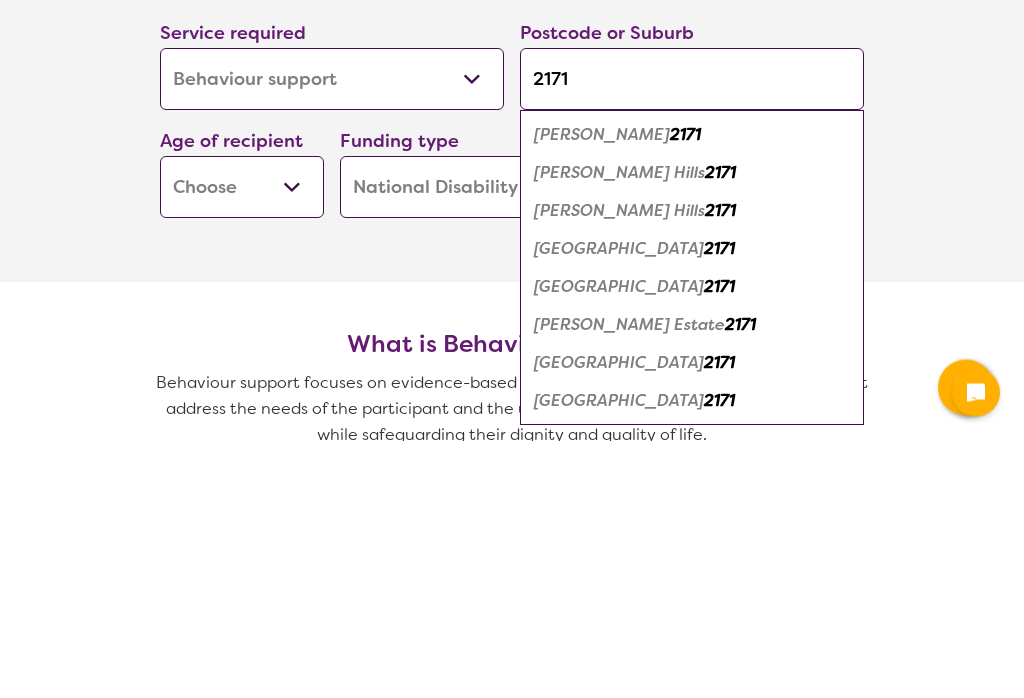 scroll, scrollTop: 303, scrollLeft: 0, axis: vertical 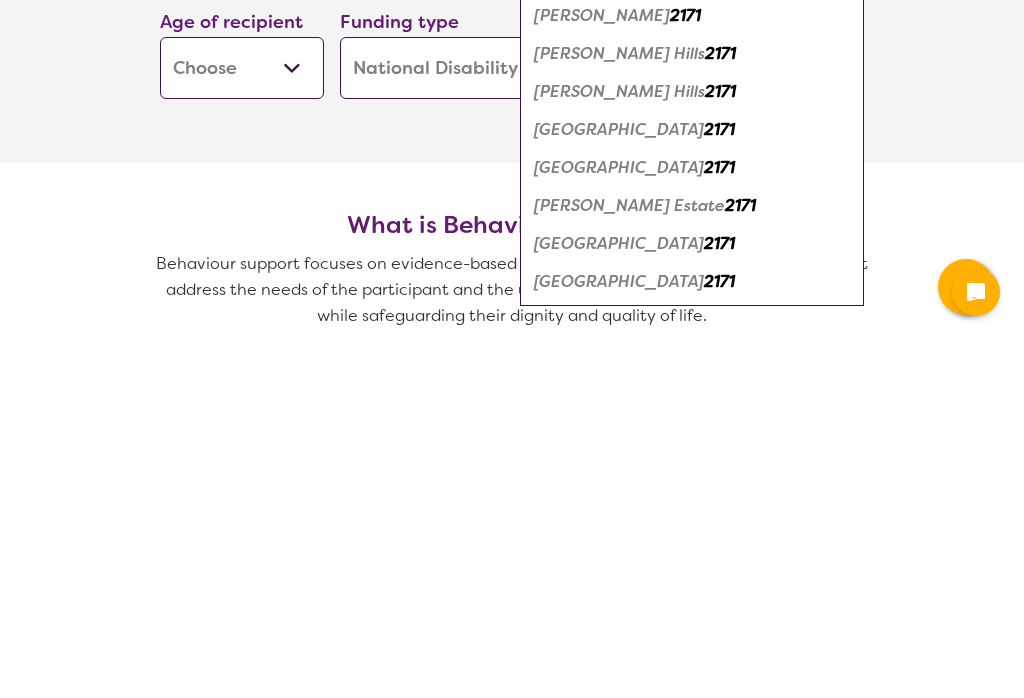 type on "2171" 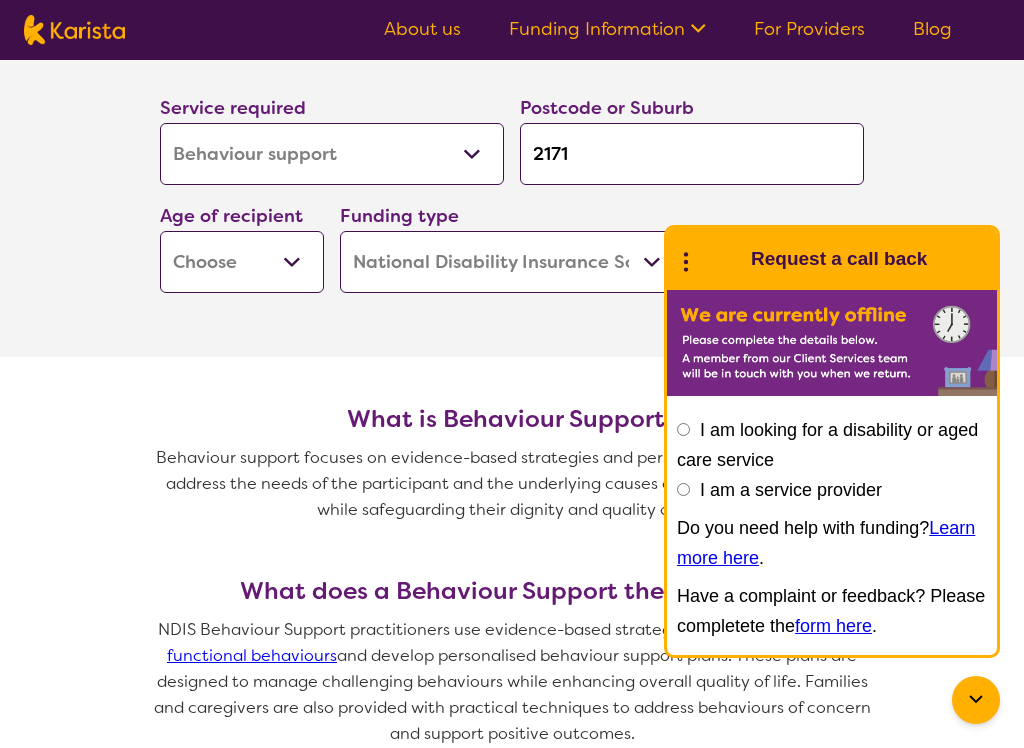 scroll, scrollTop: 443, scrollLeft: 0, axis: vertical 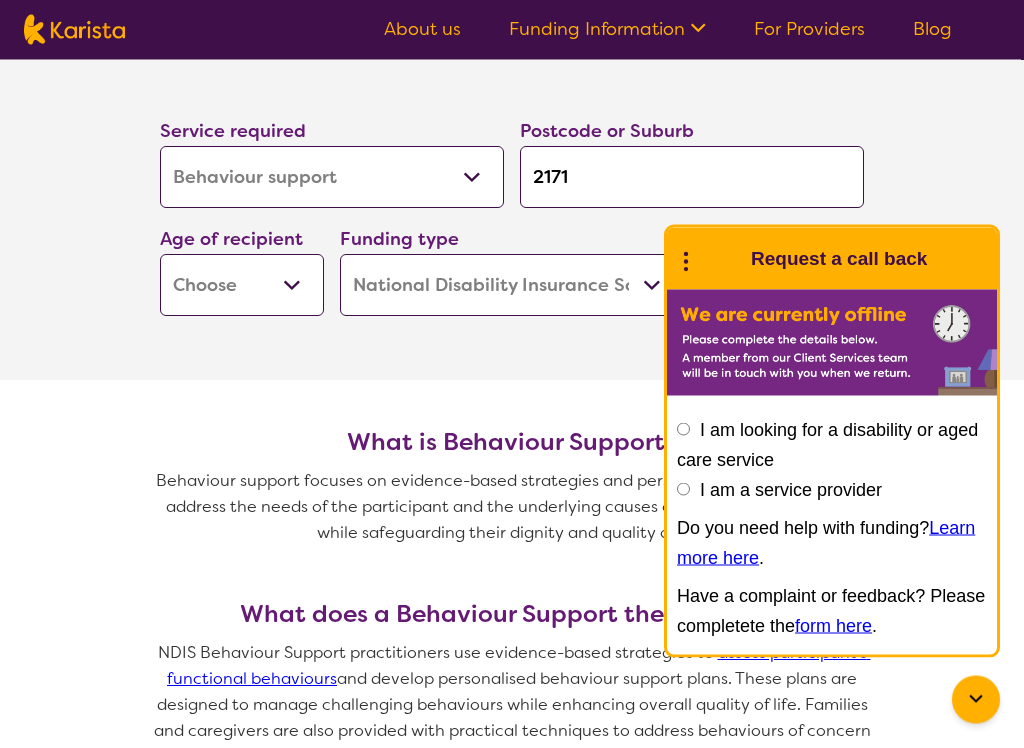 click on "Early Childhood - 0 to 9 Child - 10 to 11 Adolescent - 12 to 17 Adult - 18 to 64 Aged - [DEMOGRAPHIC_DATA]+" at bounding box center (242, 286) 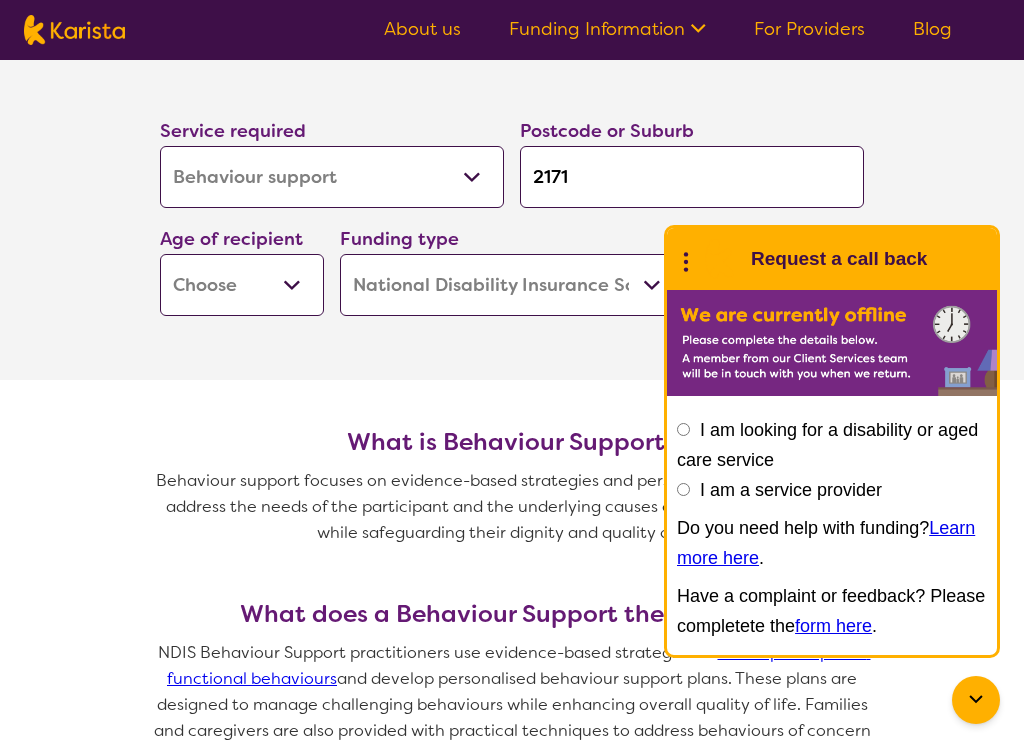 select on "EC" 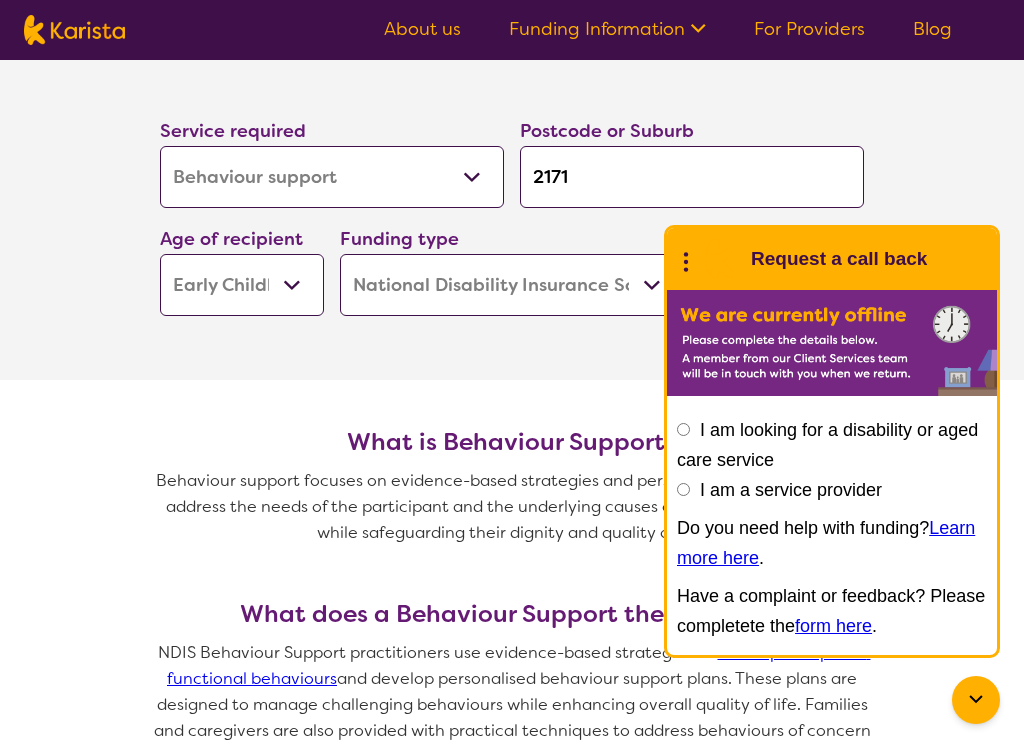 select on "EC" 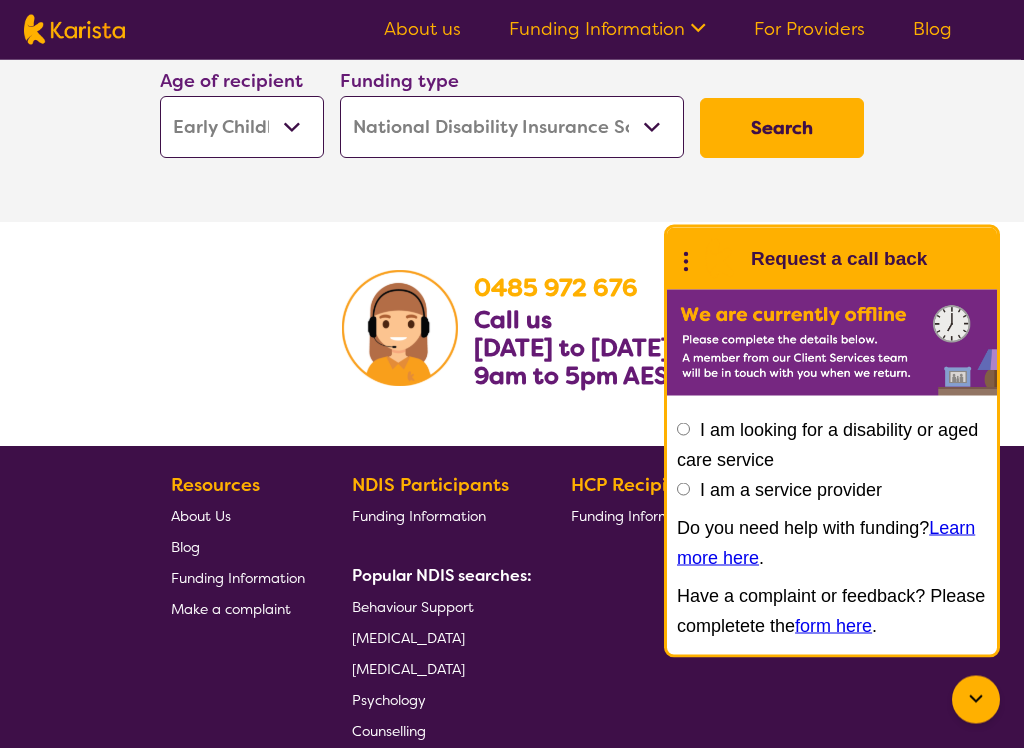 scroll, scrollTop: 3331, scrollLeft: 0, axis: vertical 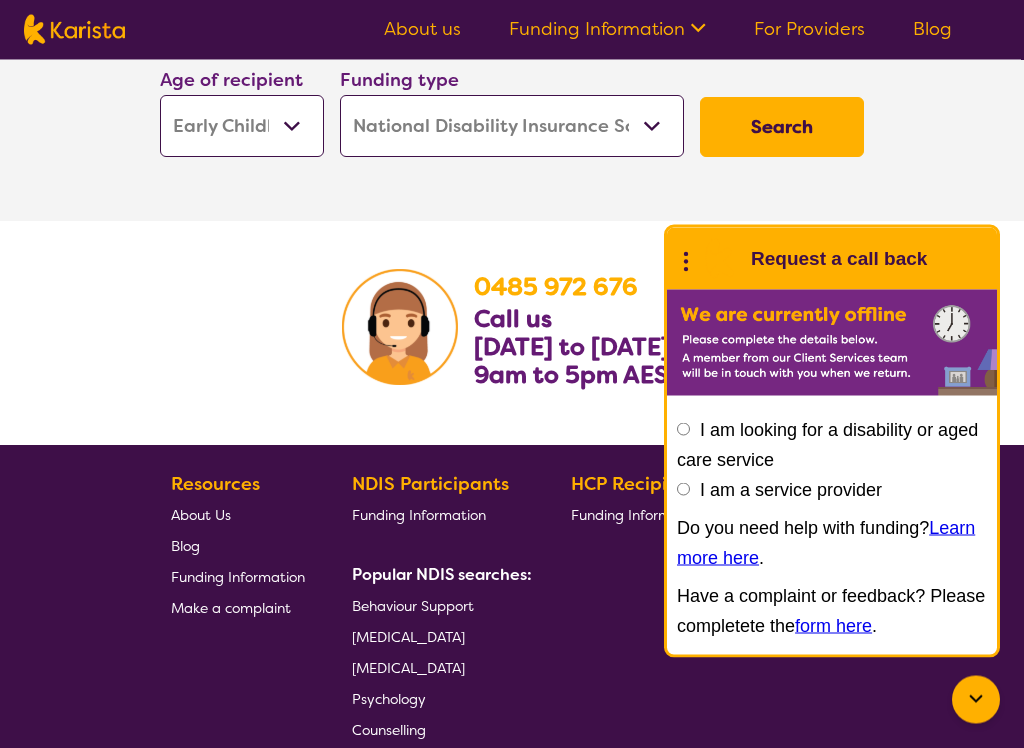 click on "Search" at bounding box center (782, 128) 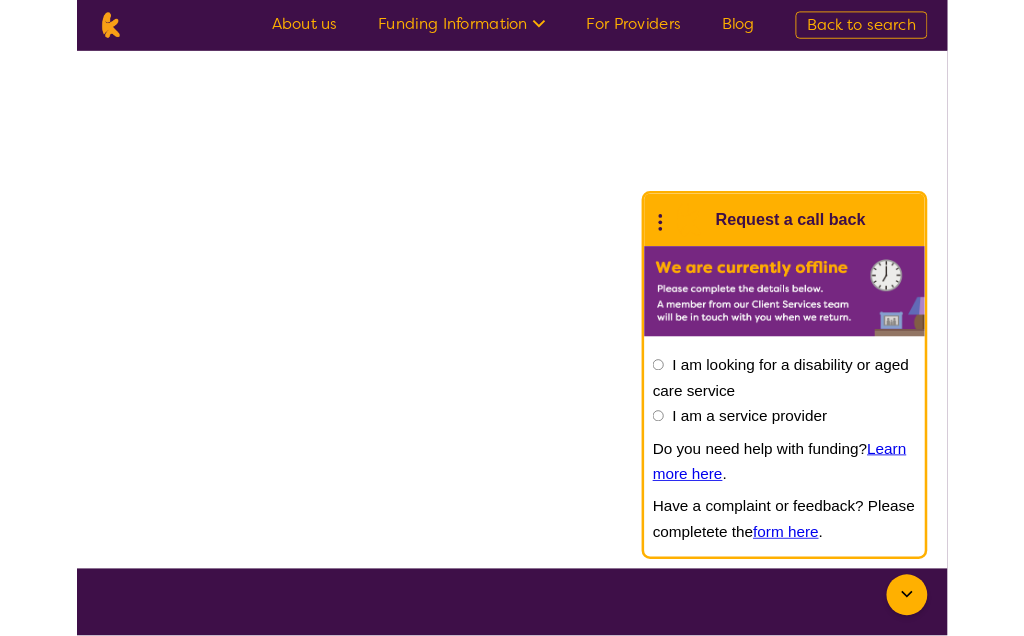 scroll, scrollTop: 0, scrollLeft: 0, axis: both 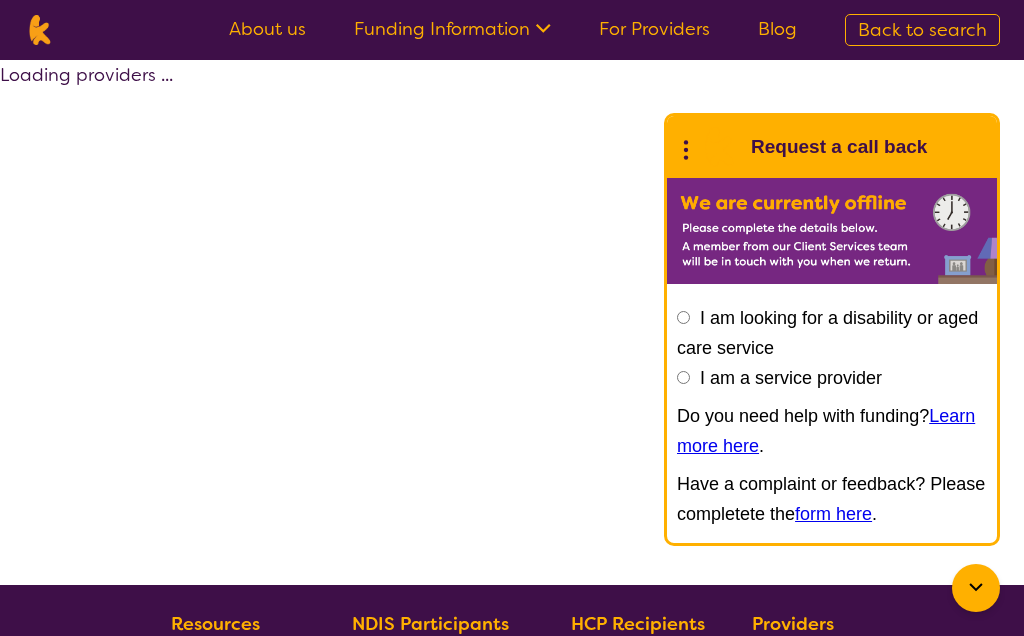 select on "by_score" 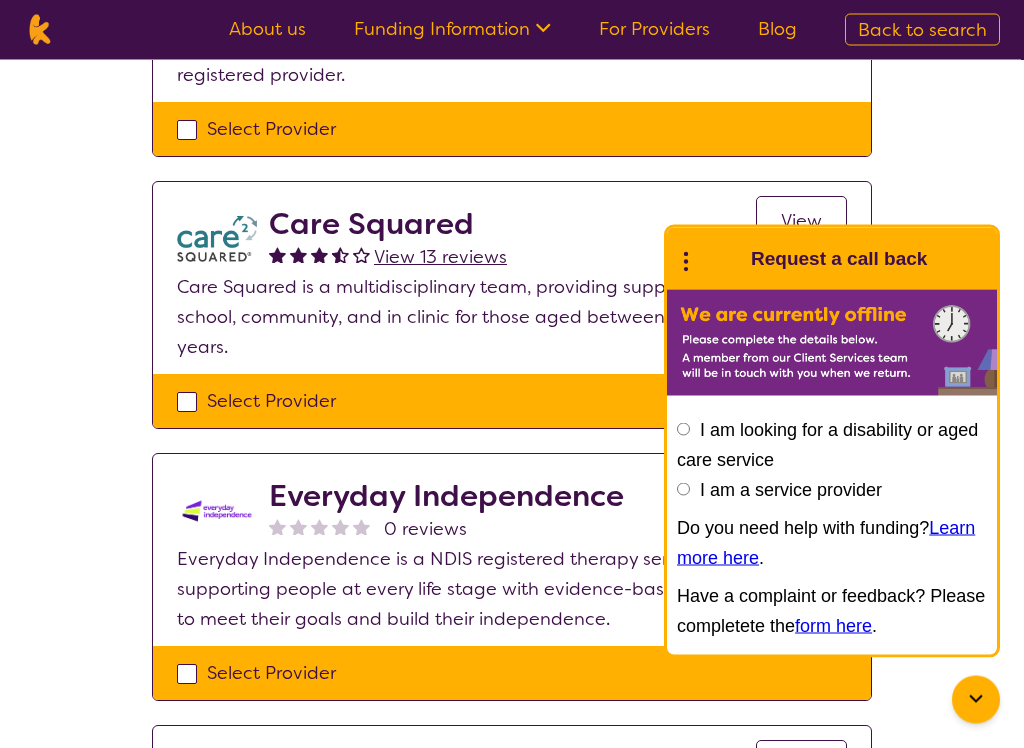 scroll, scrollTop: 942, scrollLeft: 0, axis: vertical 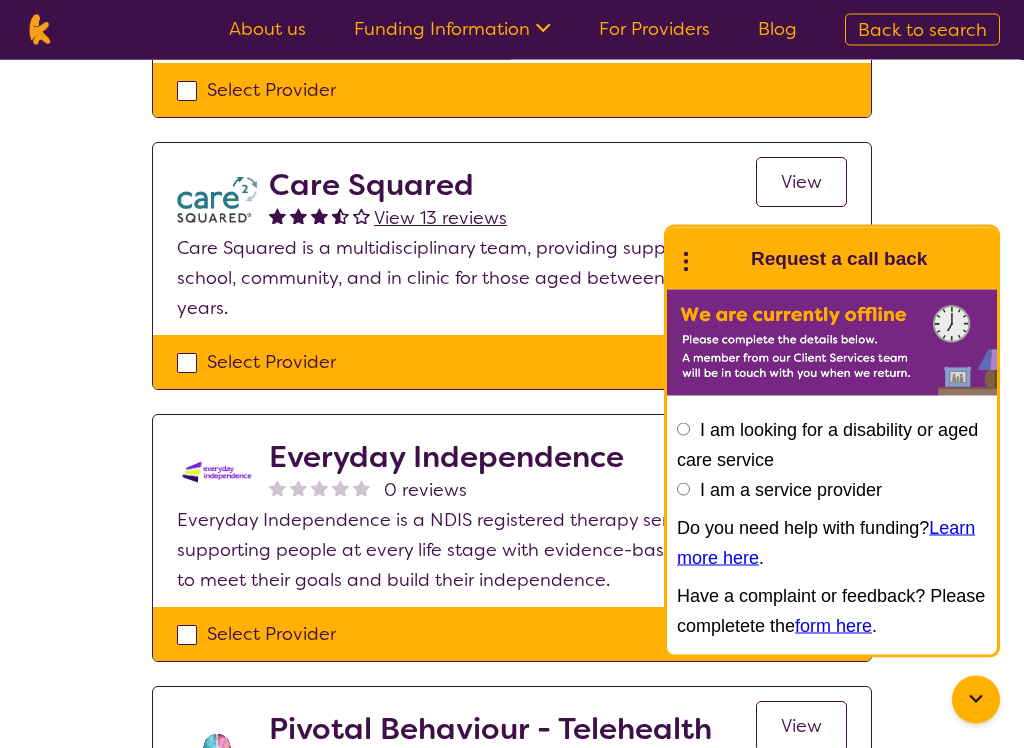 click on "Select Provider" at bounding box center (512, 363) 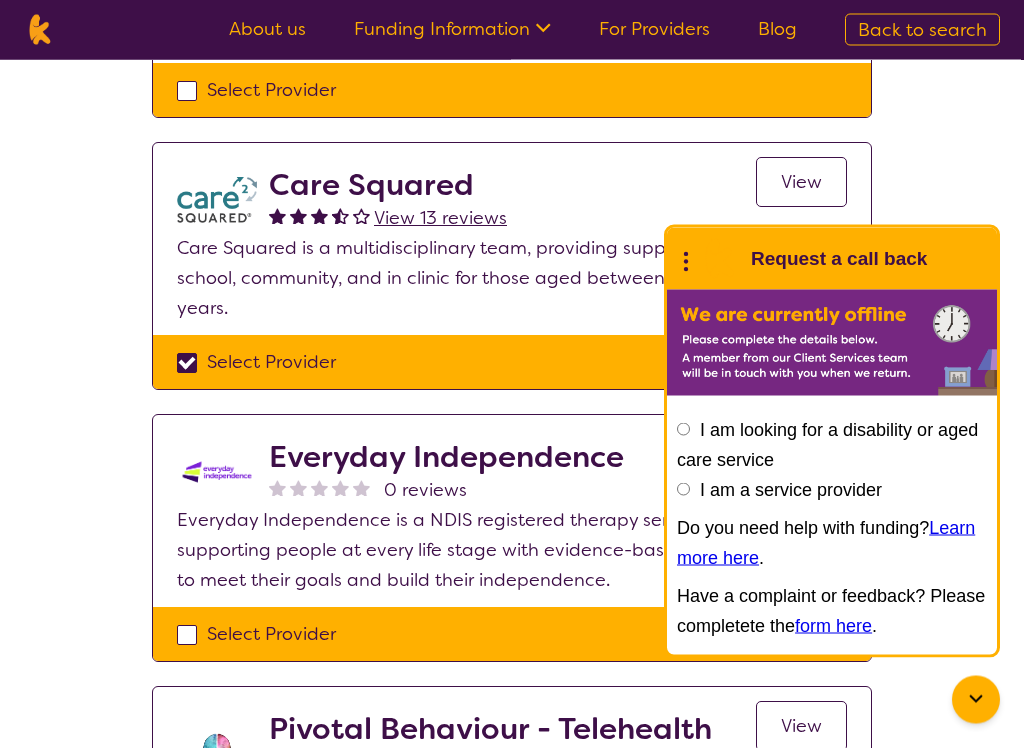 scroll, scrollTop: 943, scrollLeft: 0, axis: vertical 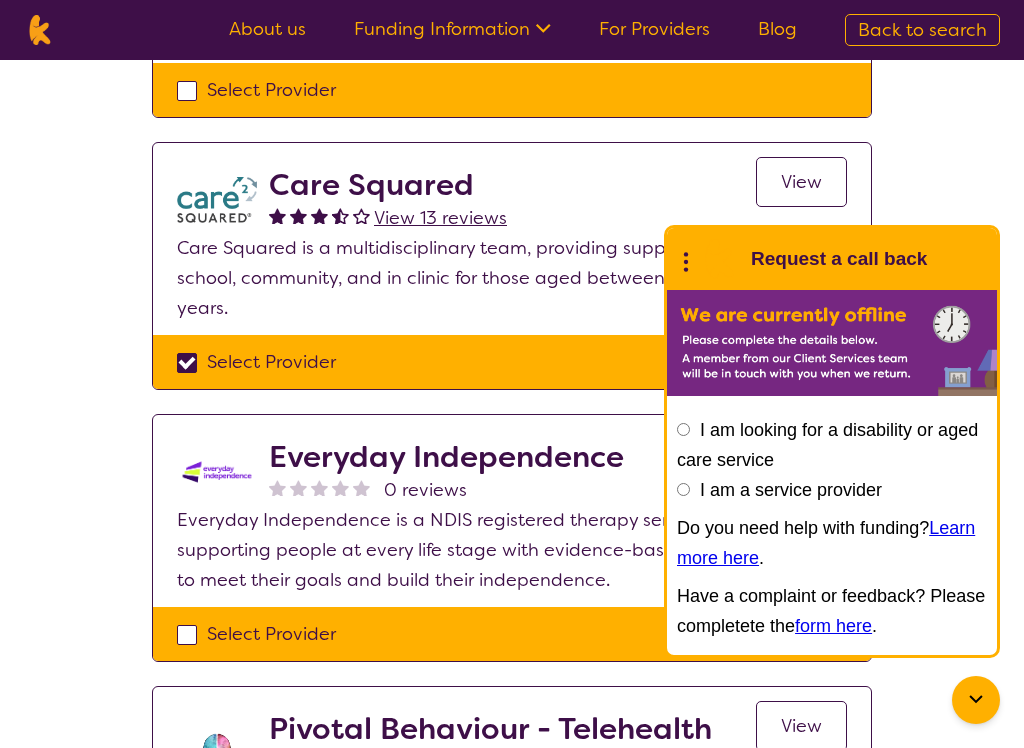 checkbox on "true" 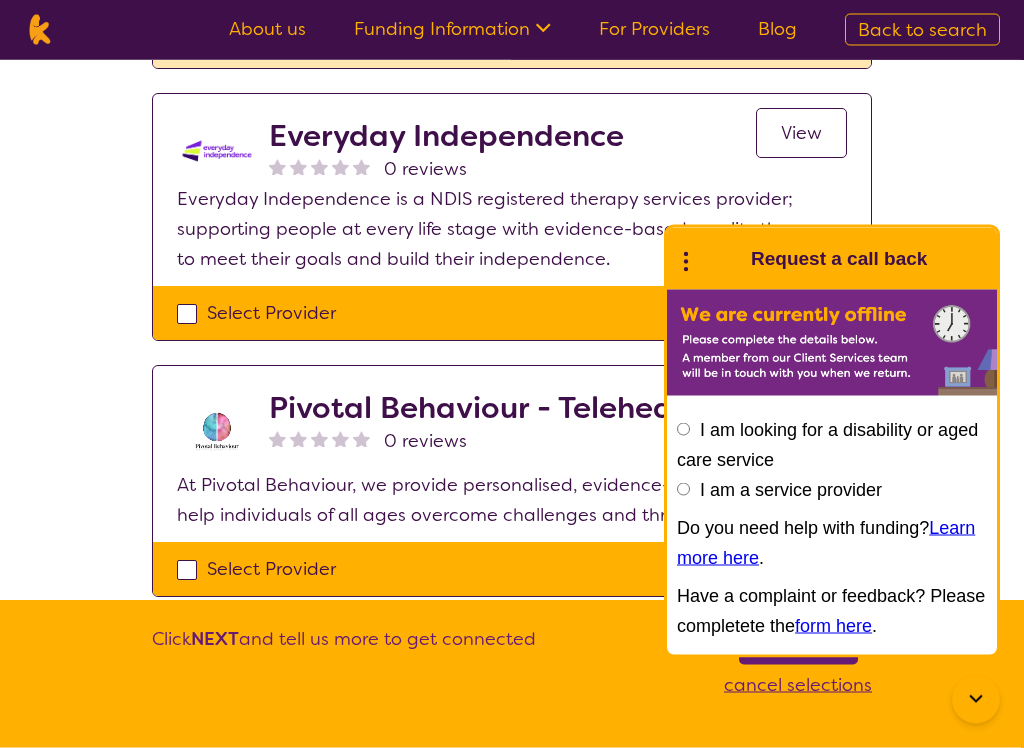 scroll, scrollTop: 1269, scrollLeft: 0, axis: vertical 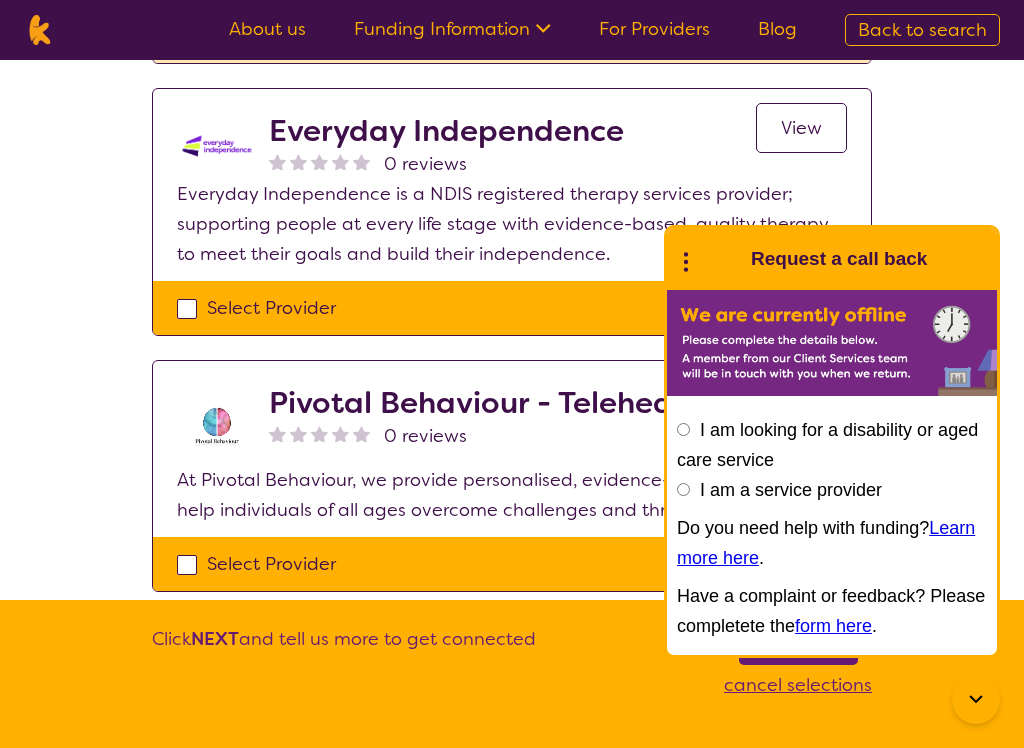 click 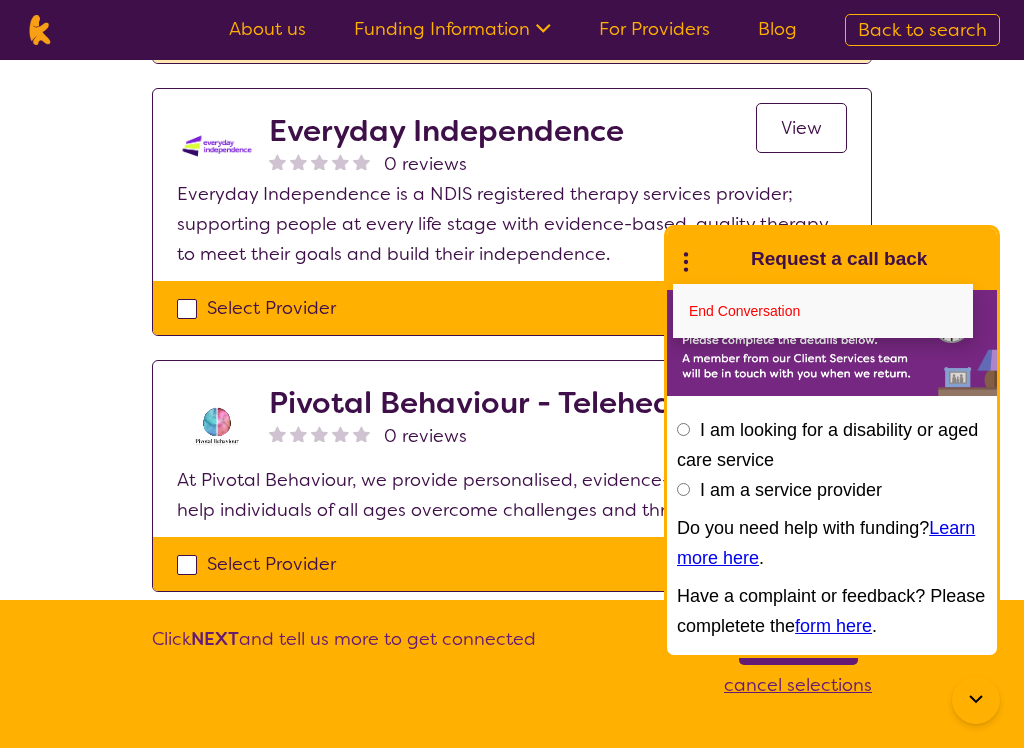 click on "End Conversation" at bounding box center (823, 311) 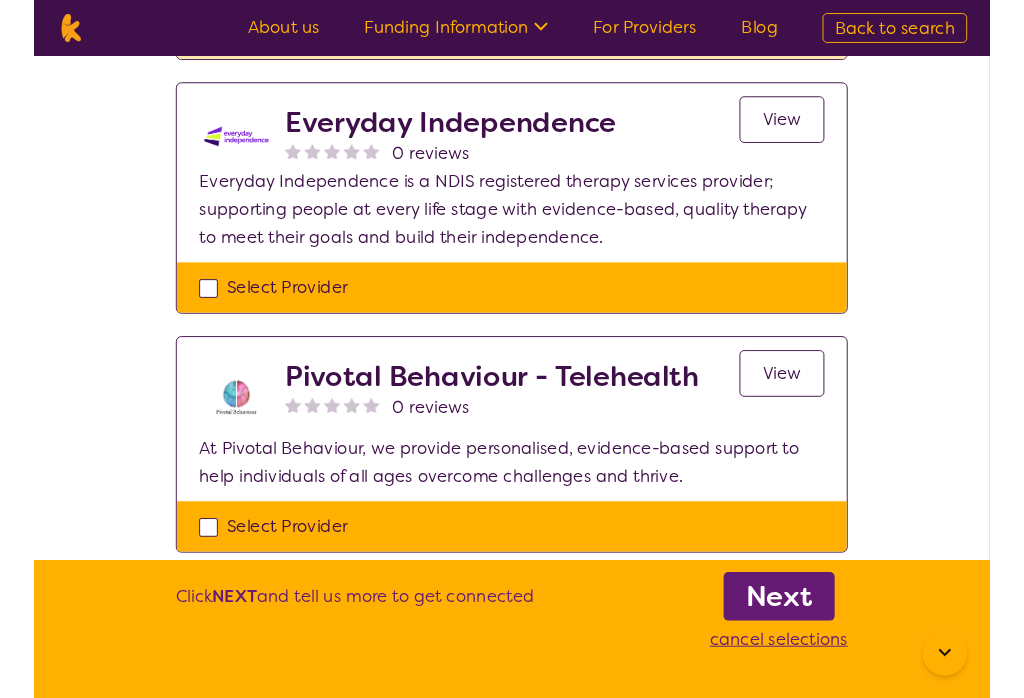 scroll, scrollTop: 0, scrollLeft: 0, axis: both 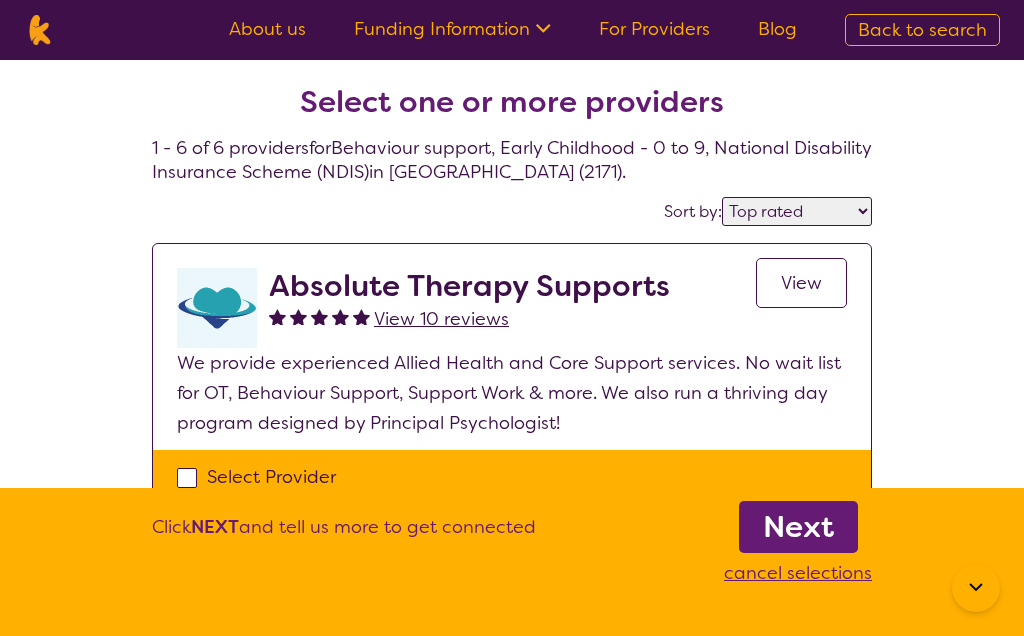 click on "Next" at bounding box center [798, 527] 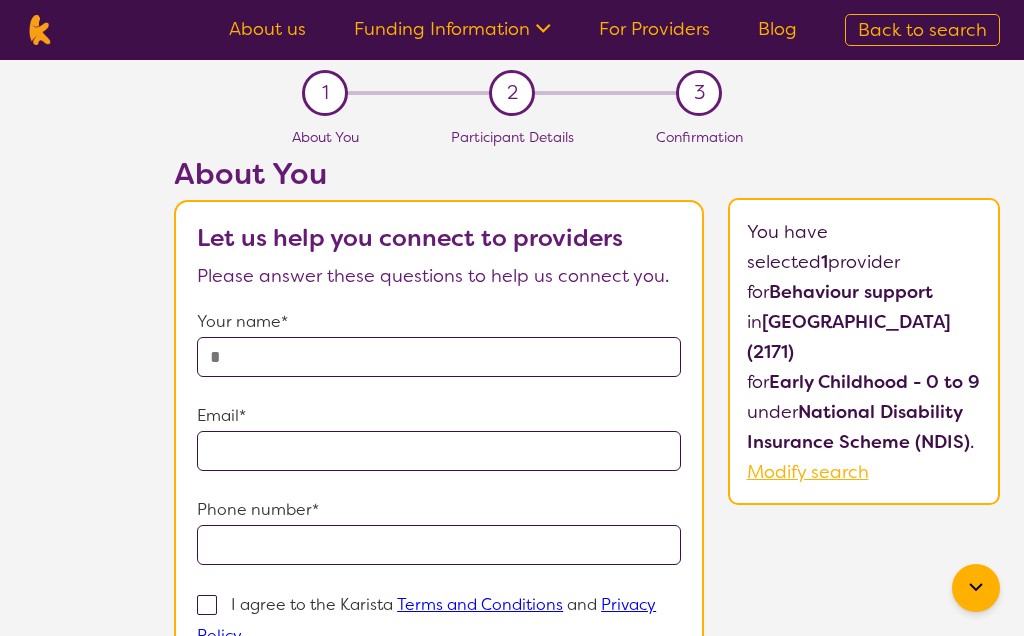 click at bounding box center (439, 357) 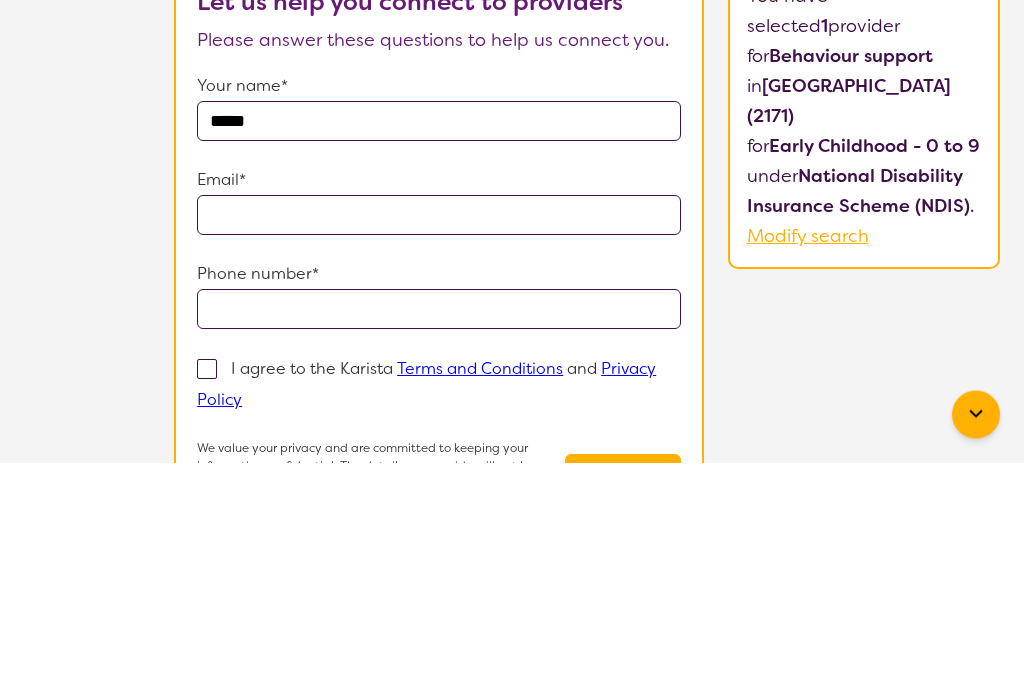 type on "*****" 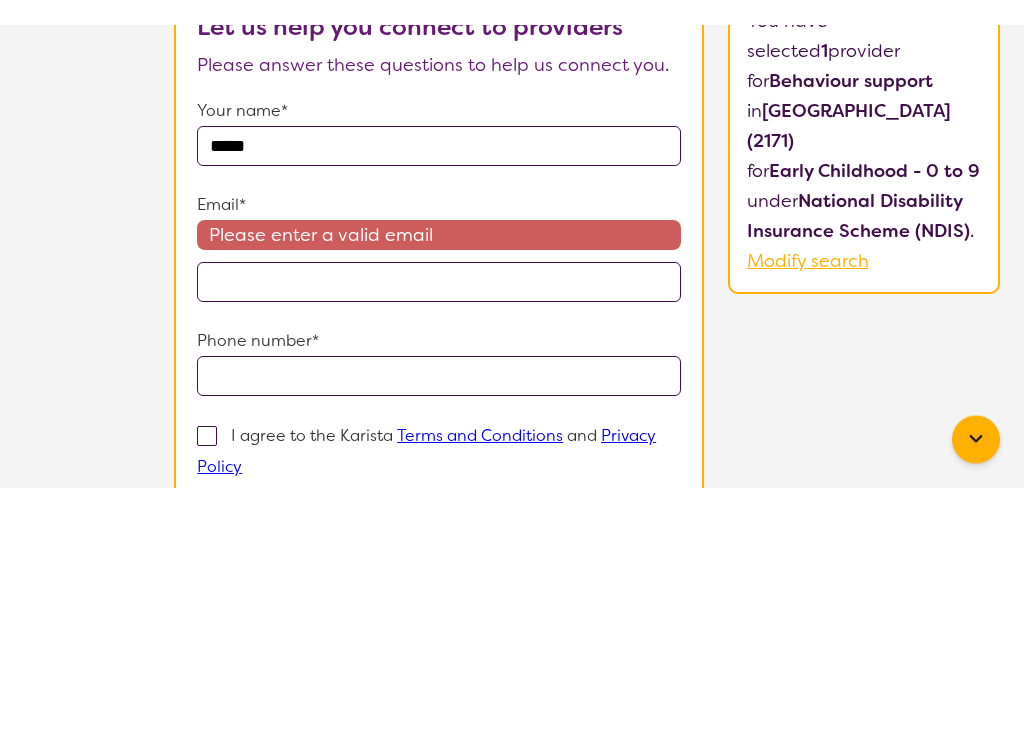 scroll, scrollTop: 236, scrollLeft: 0, axis: vertical 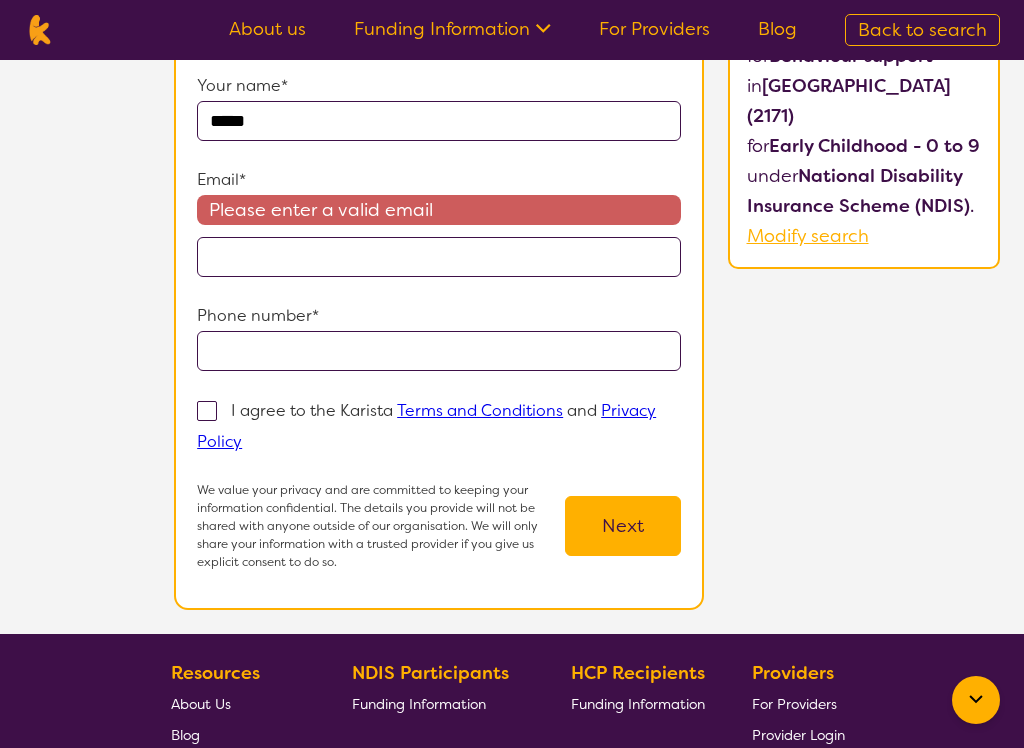 type on "**********" 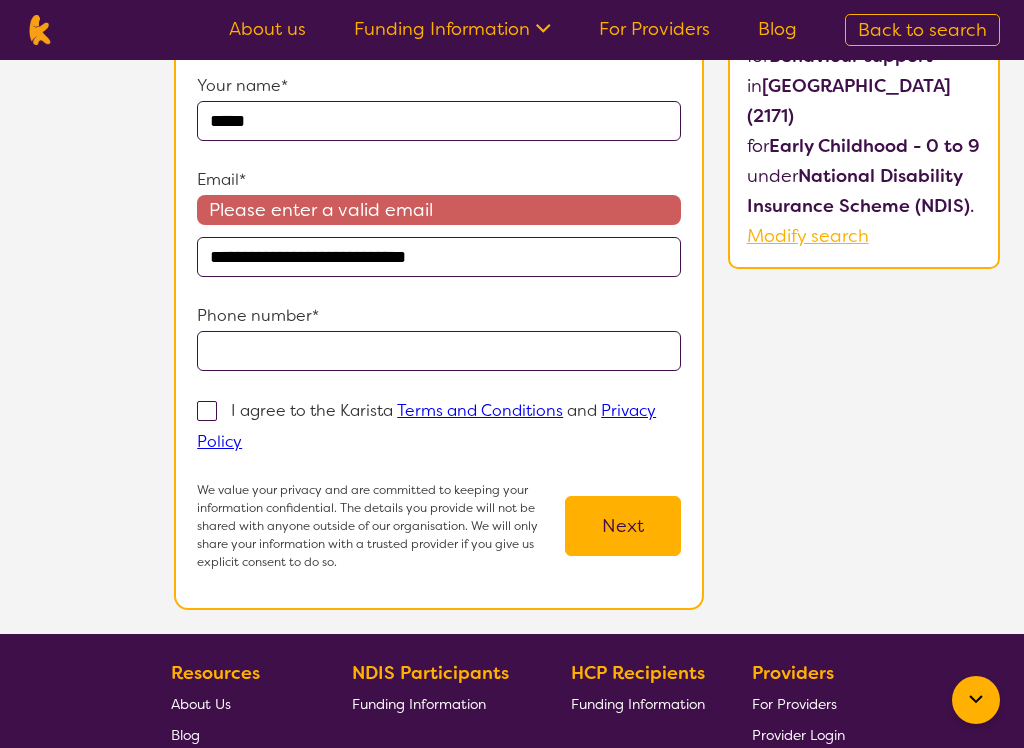type on "**********" 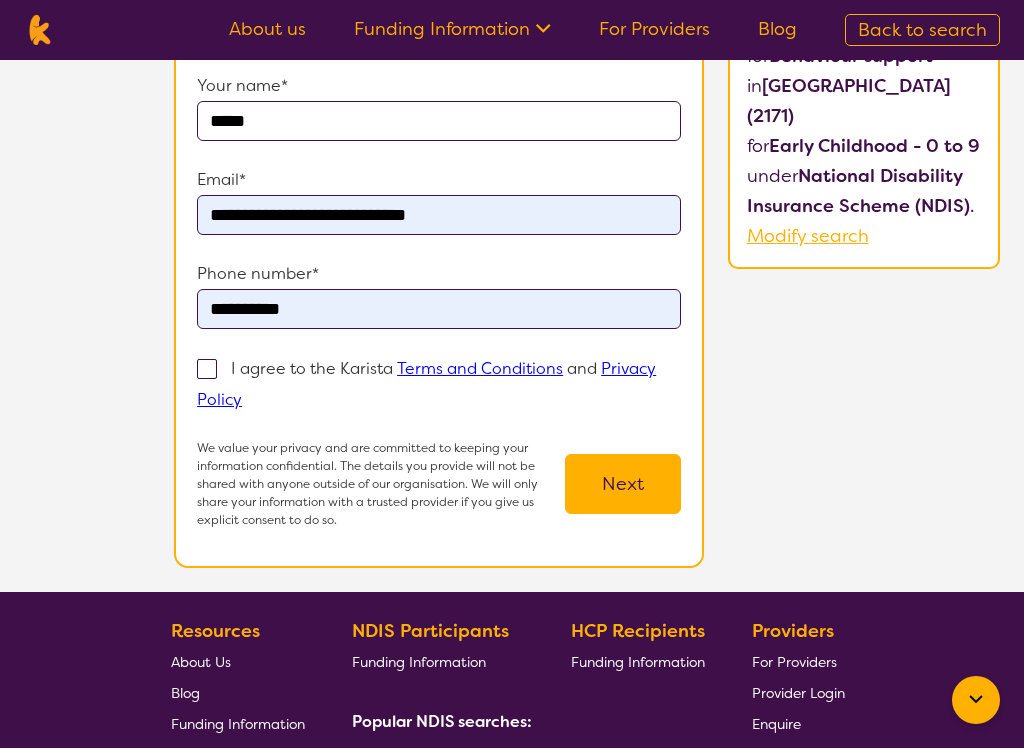 click on "I agree to the Karista   Terms and Conditions   and   Privacy Policy" at bounding box center [426, 383] 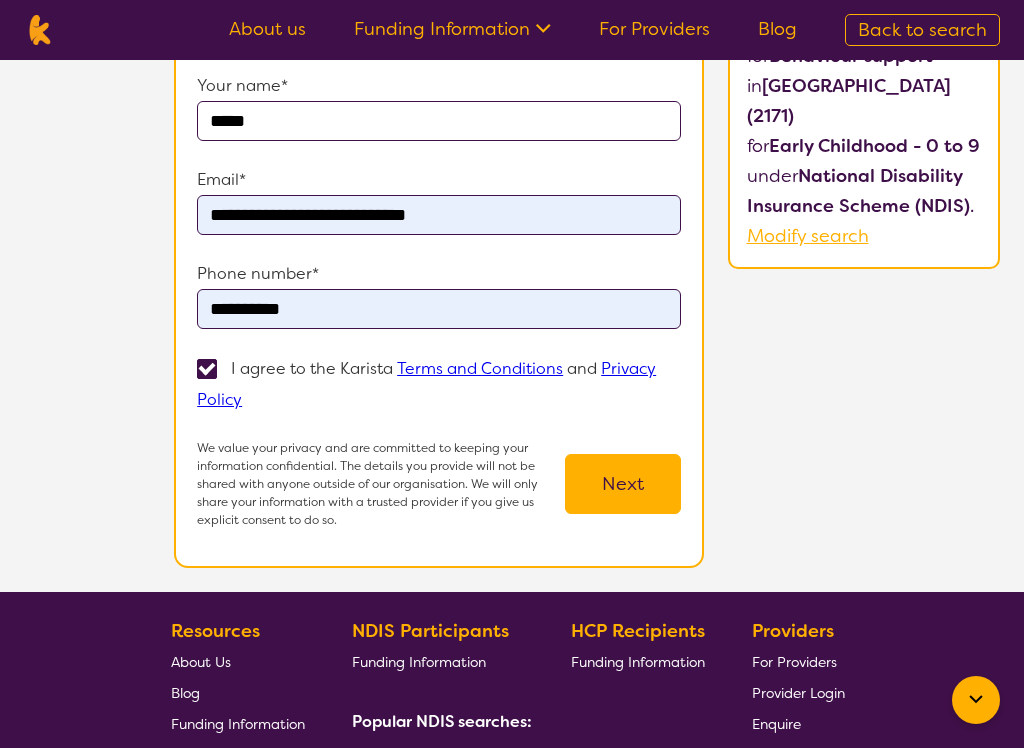 click on "Next" at bounding box center (623, 484) 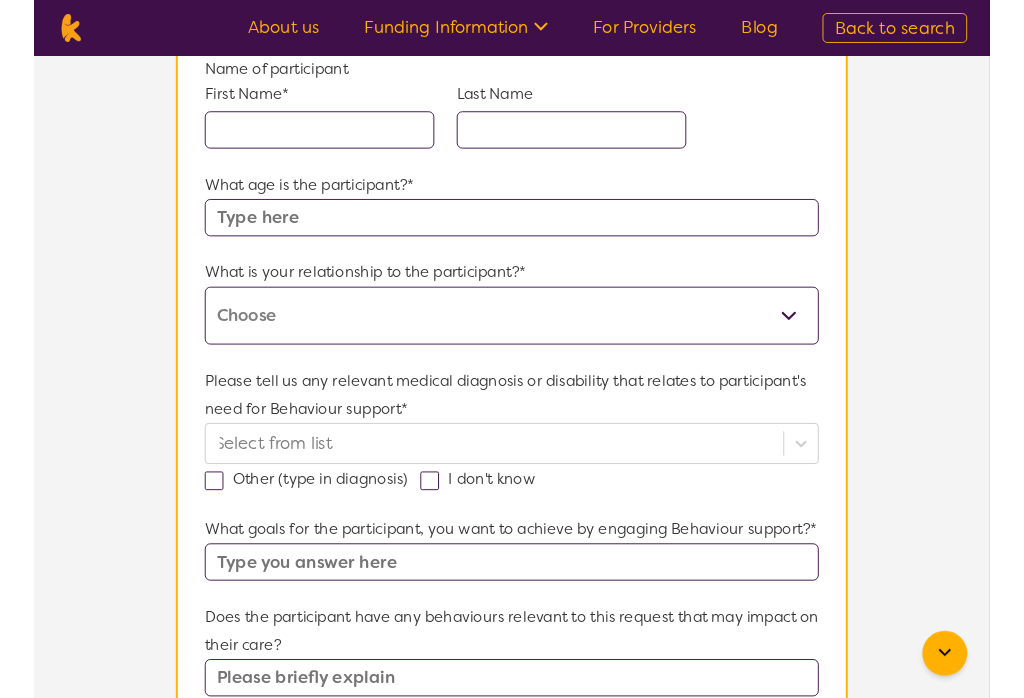 scroll, scrollTop: 0, scrollLeft: 0, axis: both 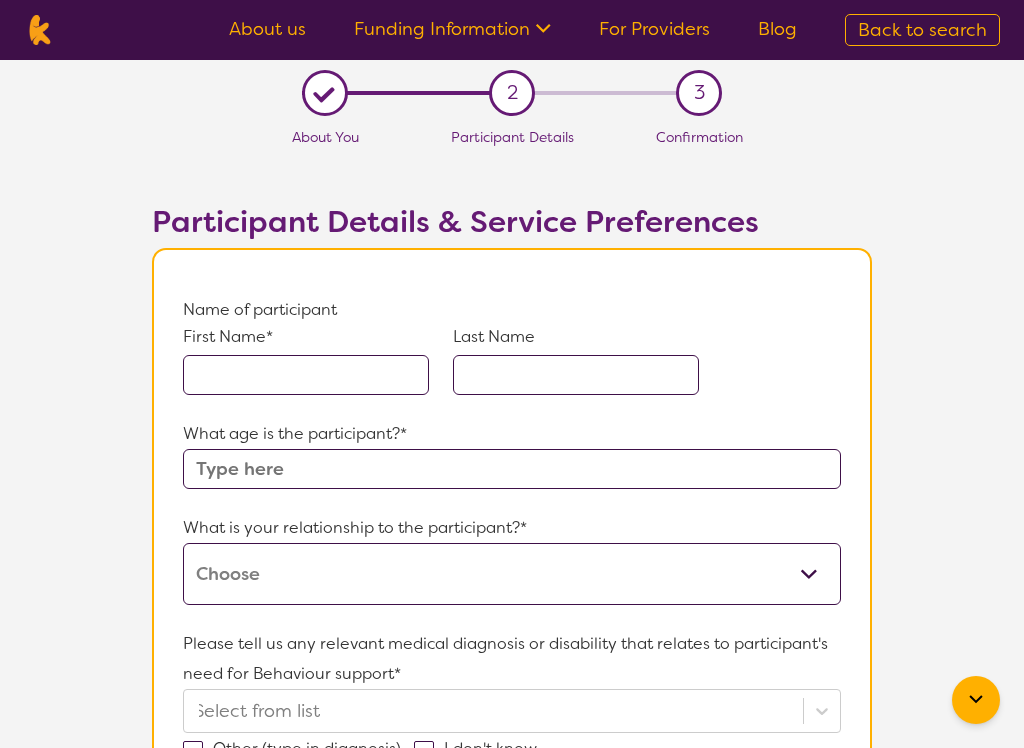 click at bounding box center (306, 375) 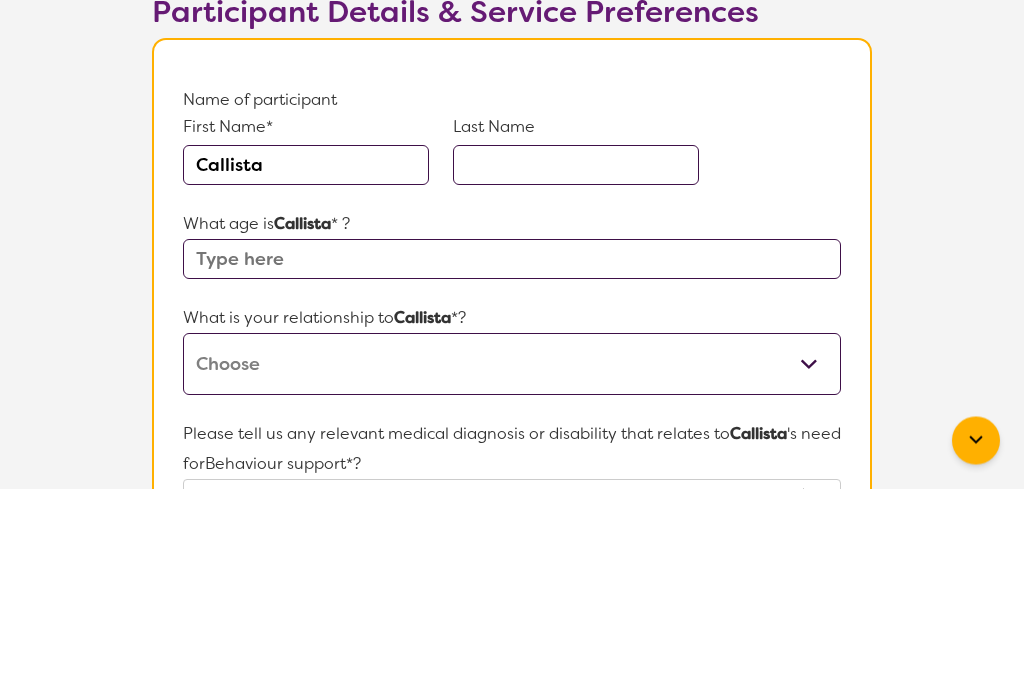 type on "Callista" 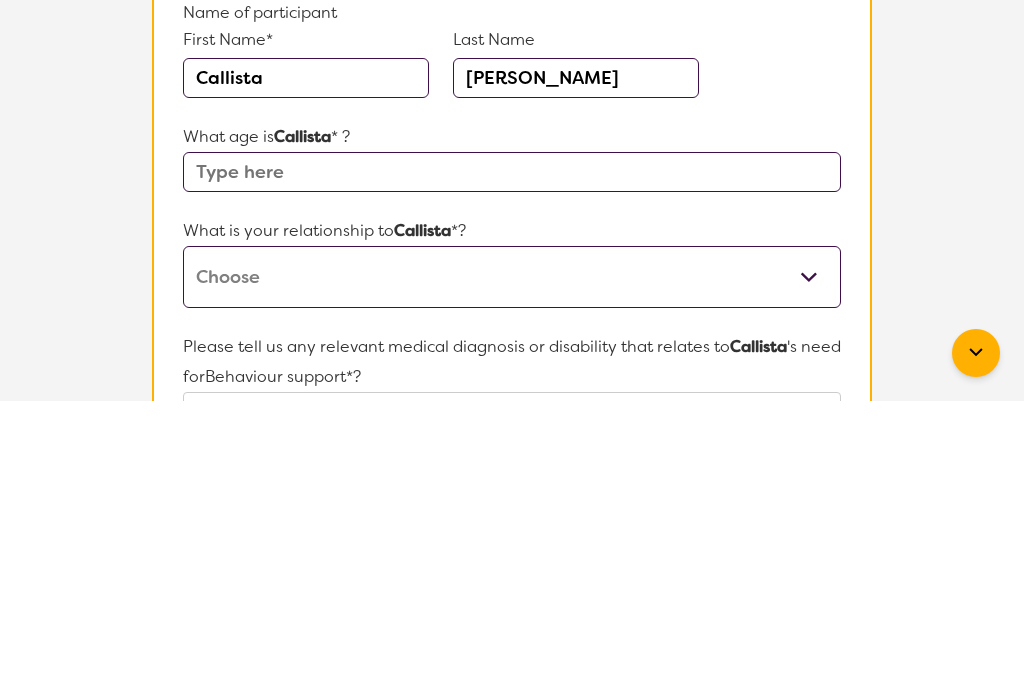 type on "[PERSON_NAME]" 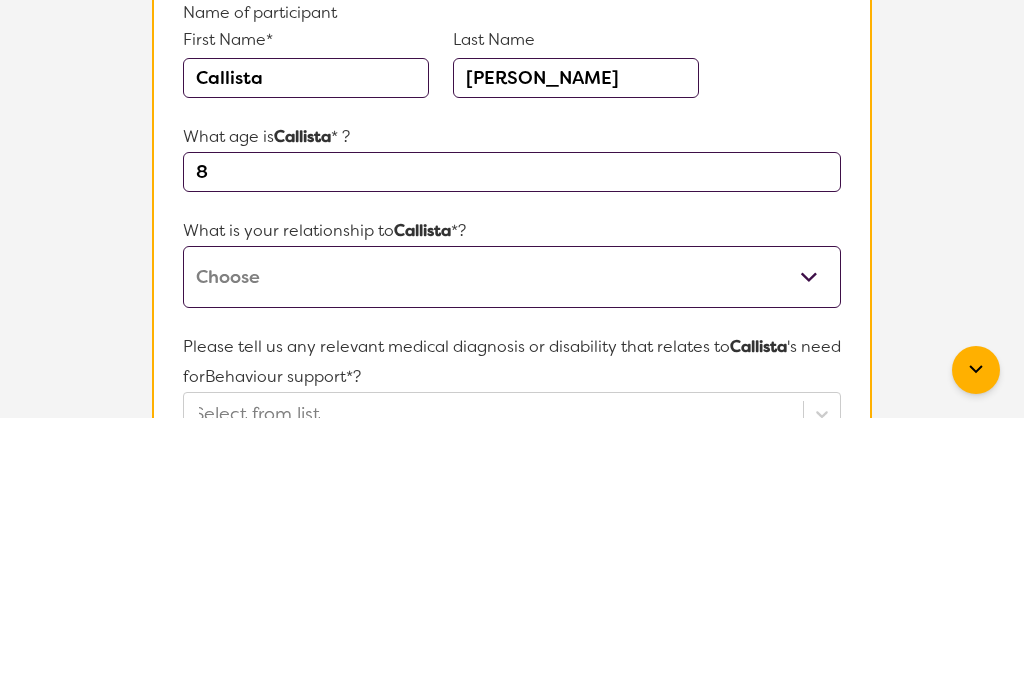scroll, scrollTop: 38, scrollLeft: 0, axis: vertical 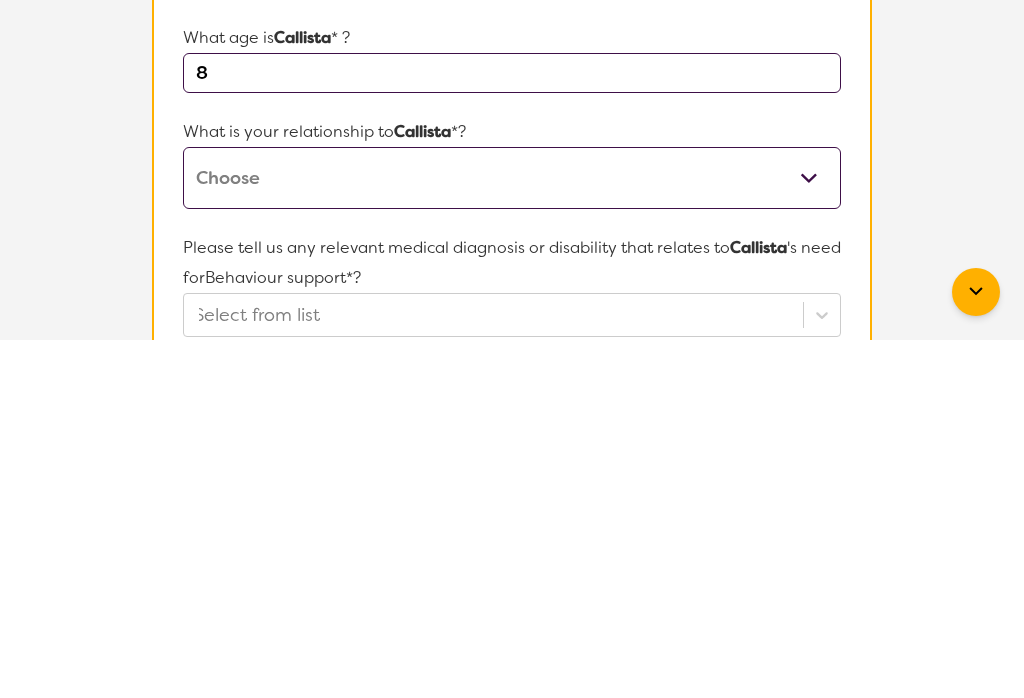 type on "8" 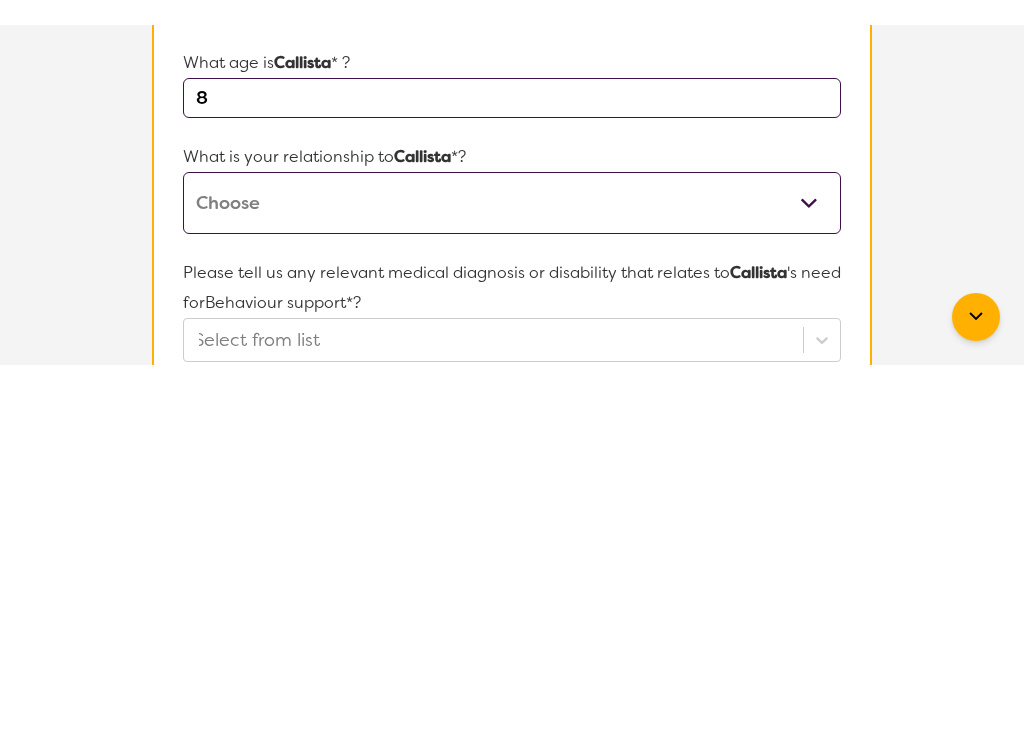 scroll, scrollTop: 397, scrollLeft: 0, axis: vertical 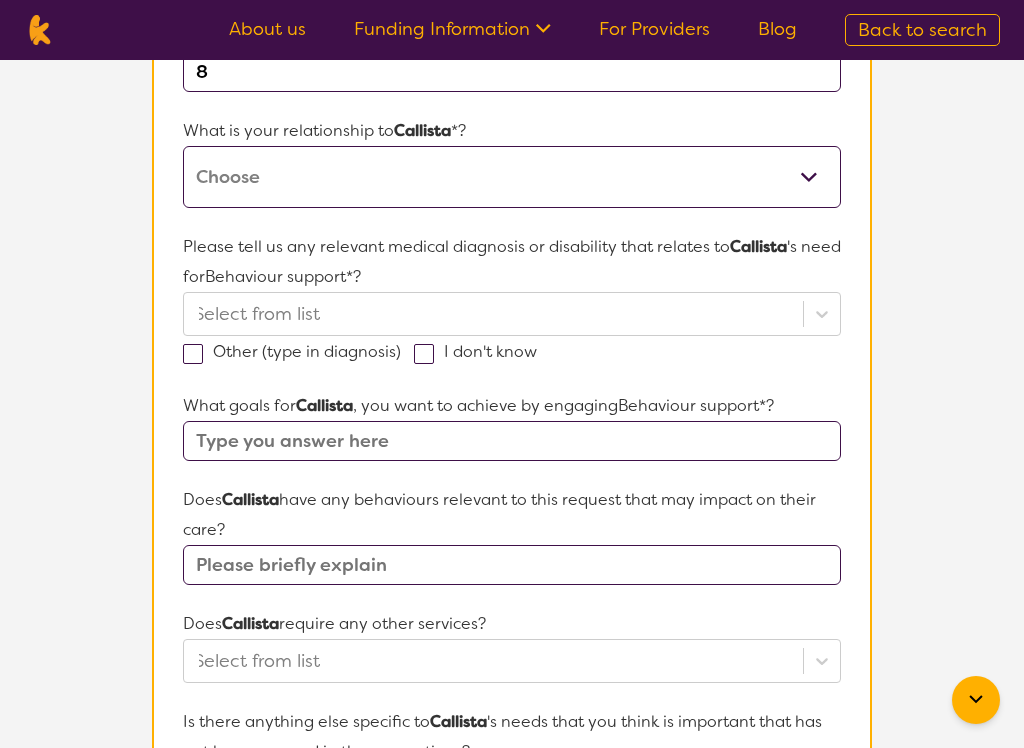 select on "I am their parent" 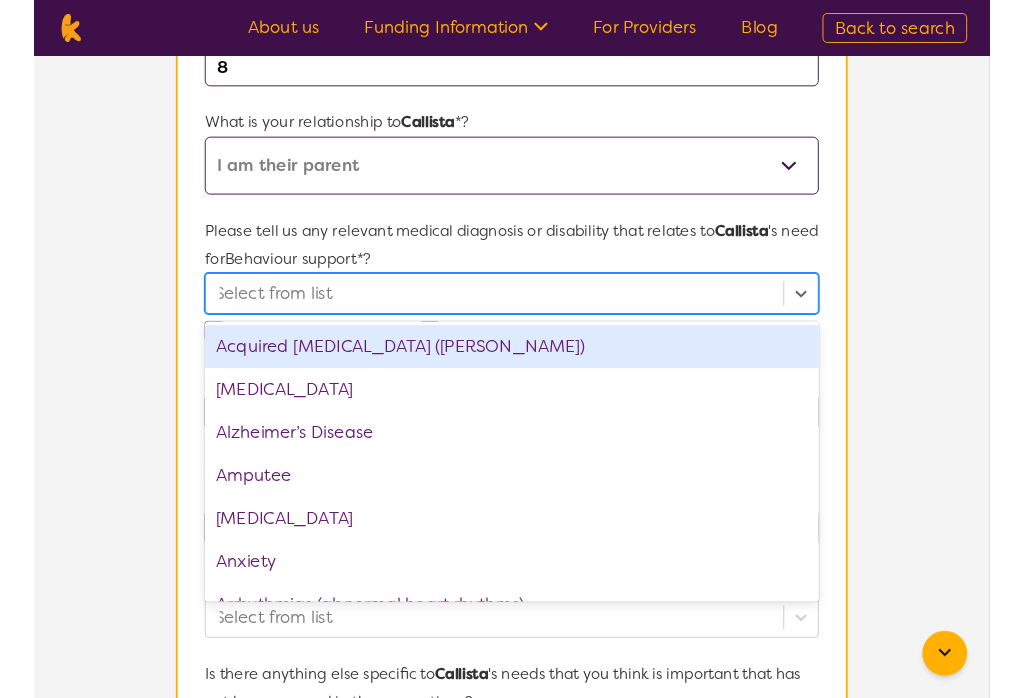 scroll, scrollTop: 396, scrollLeft: 0, axis: vertical 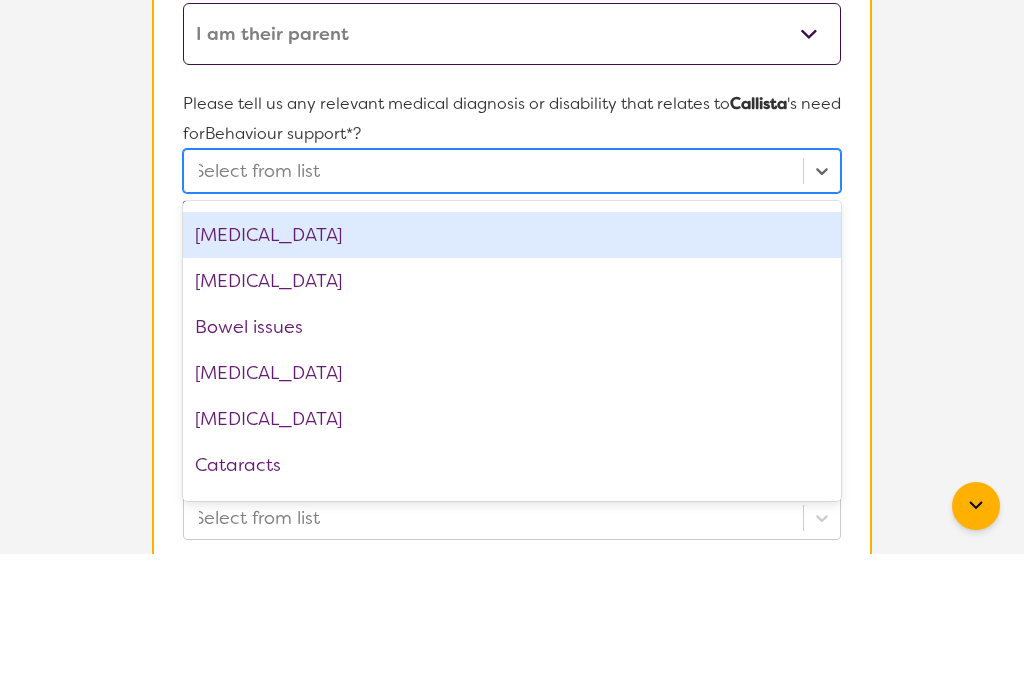 click on "[MEDICAL_DATA]" at bounding box center (512, 379) 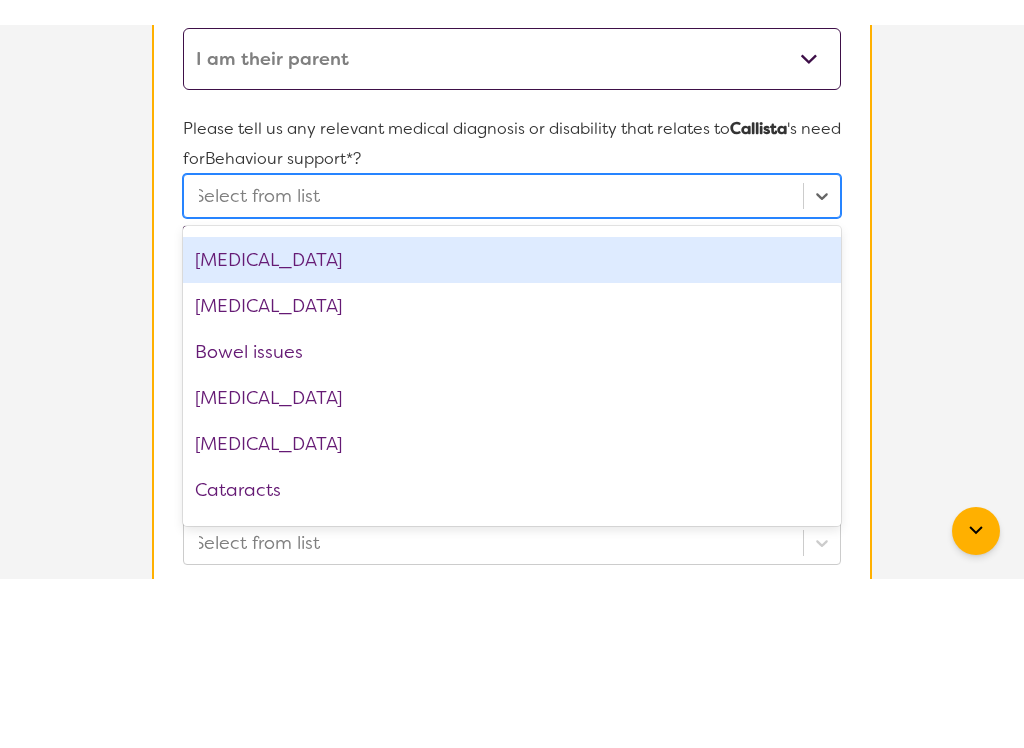 scroll, scrollTop: 541, scrollLeft: 0, axis: vertical 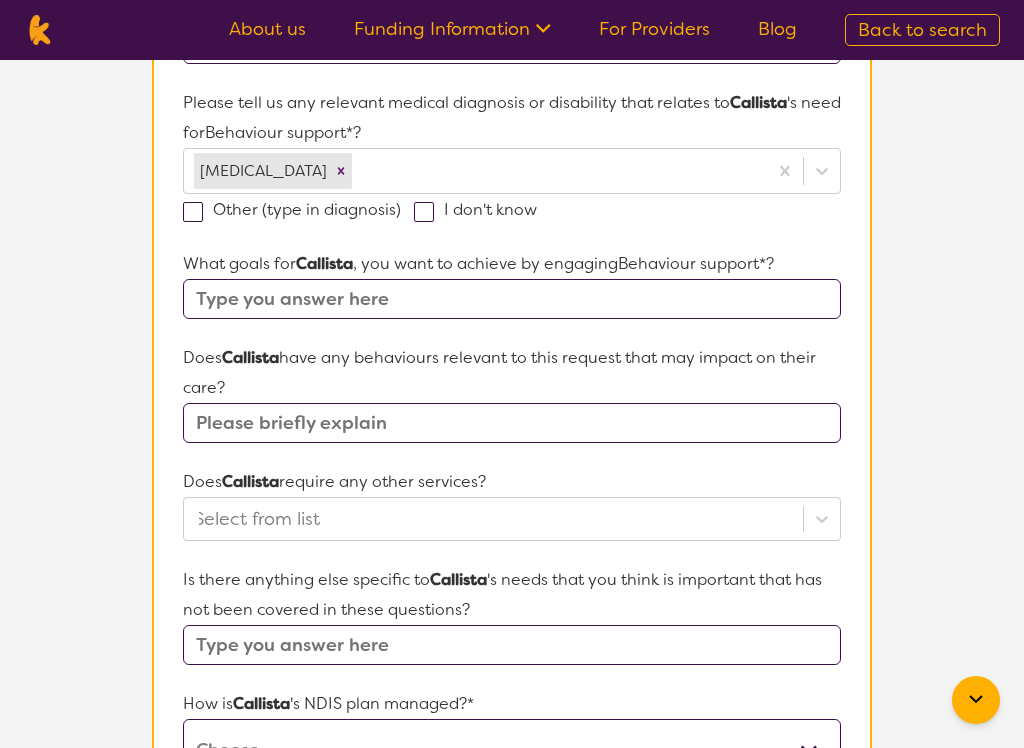 click at bounding box center [512, 299] 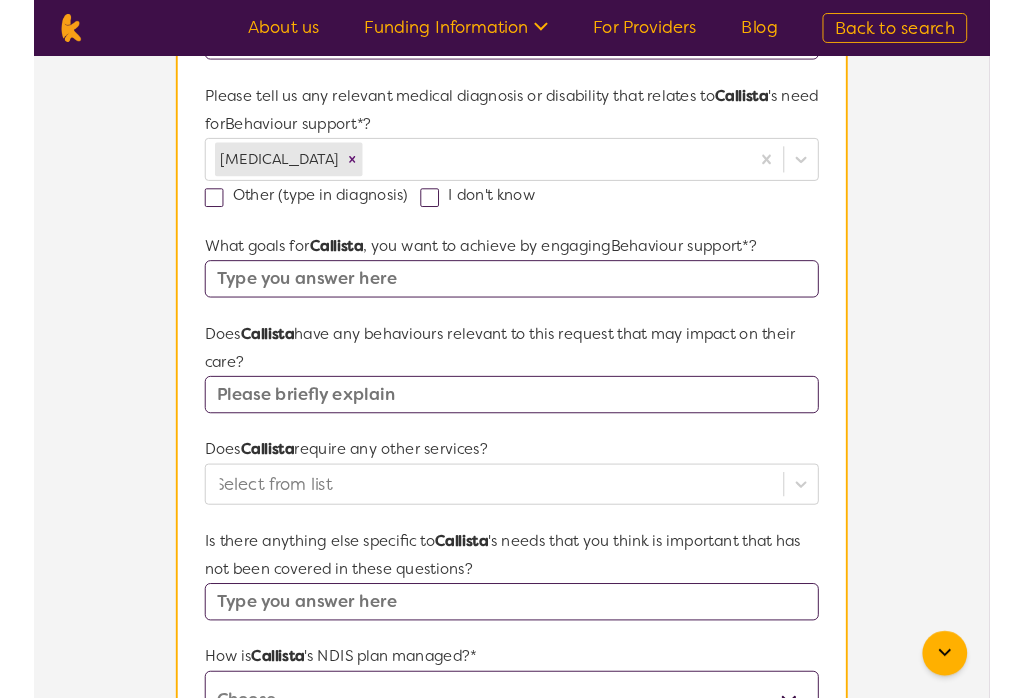 scroll, scrollTop: 540, scrollLeft: 0, axis: vertical 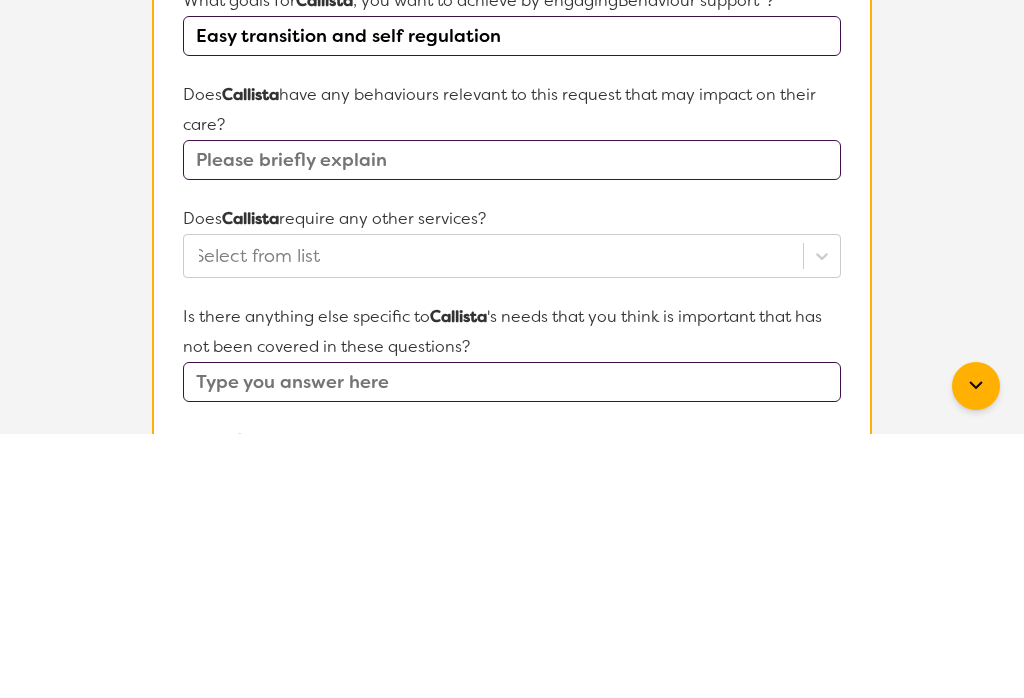 type on "Easy transition and self regulation" 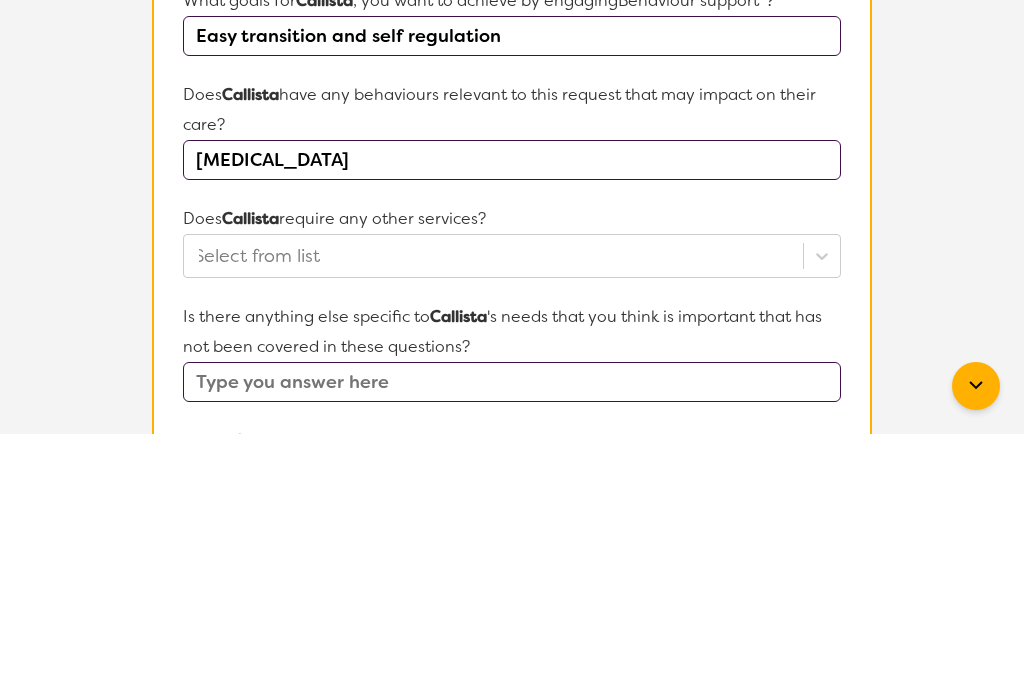 type on "[MEDICAL_DATA]" 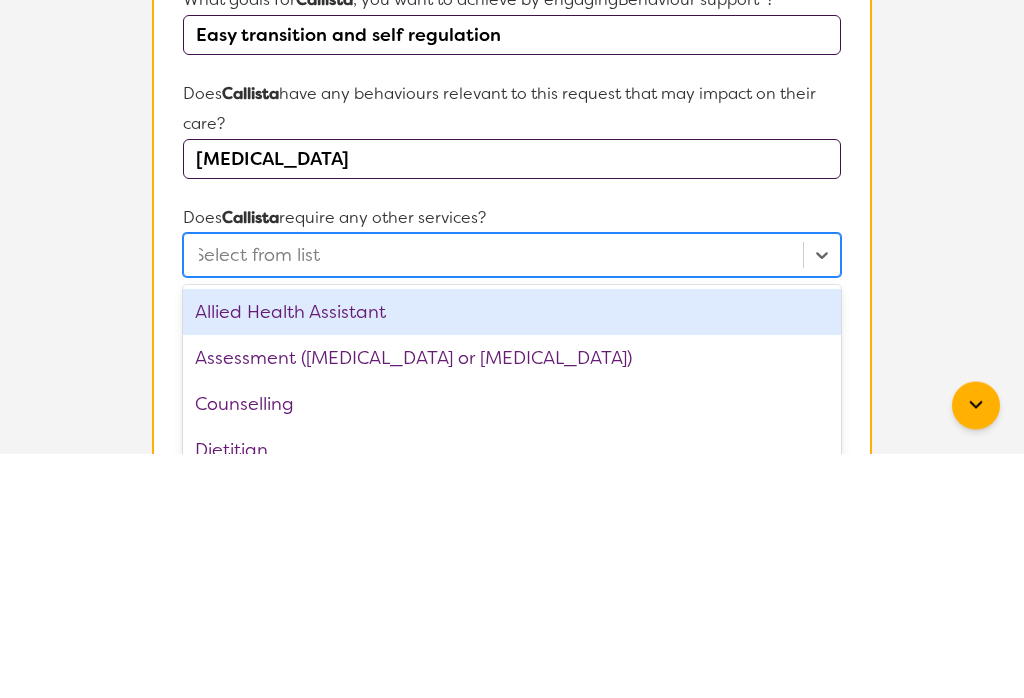 scroll, scrollTop: 560, scrollLeft: 0, axis: vertical 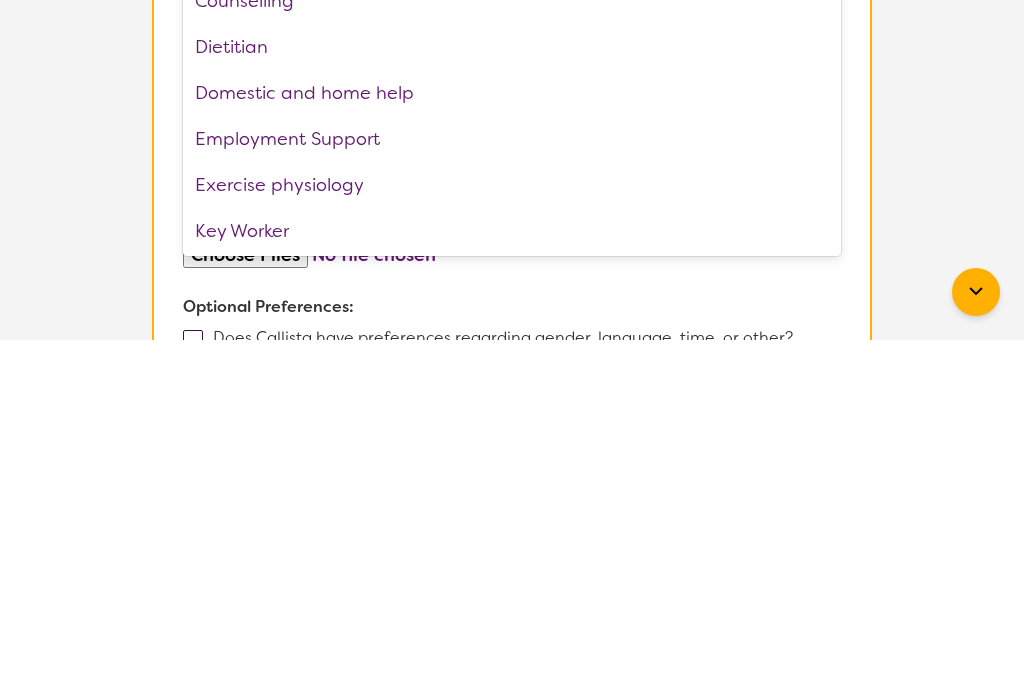 click on "Exercise physiology" at bounding box center [512, 543] 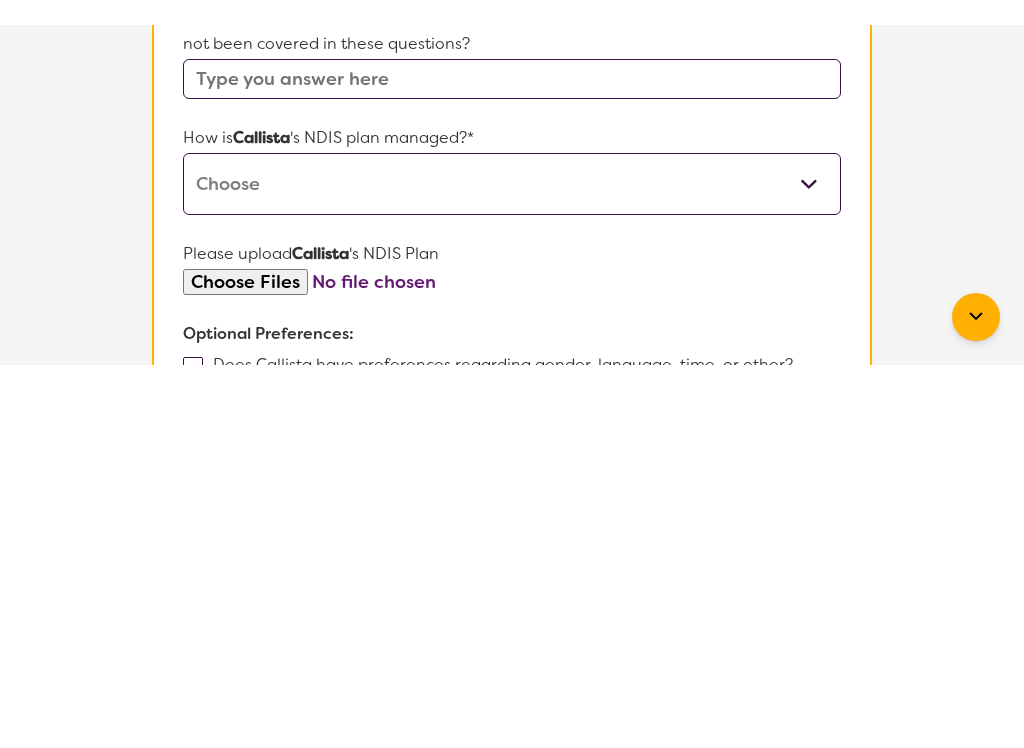 scroll, scrollTop: 1134, scrollLeft: 0, axis: vertical 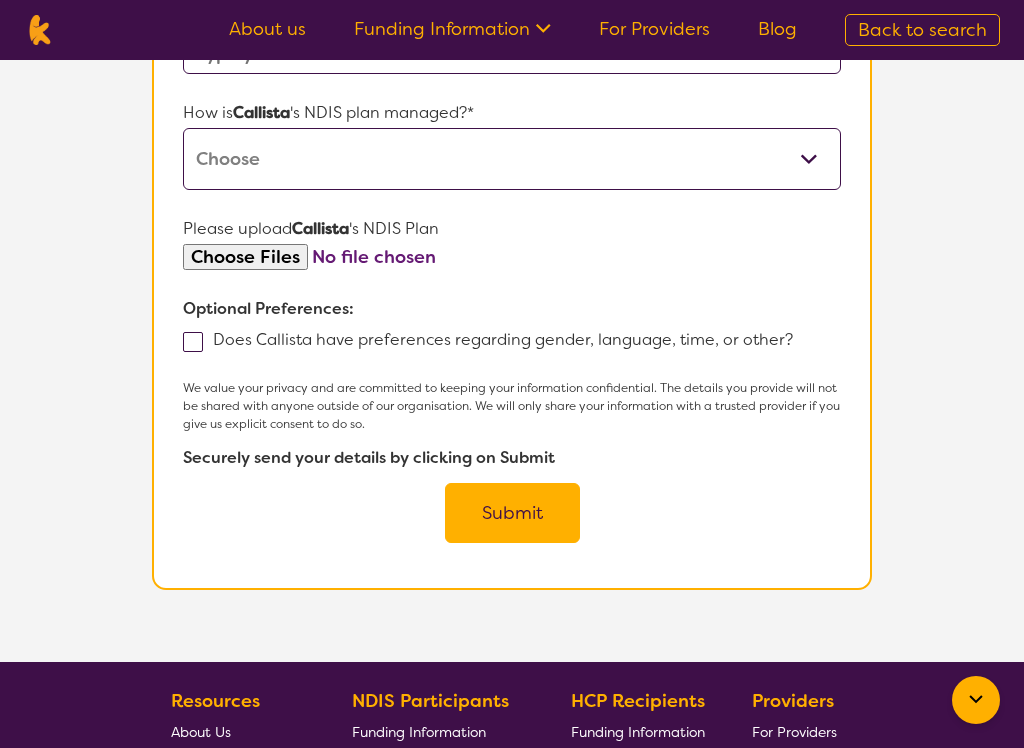click on "Does Callista have preferences regarding gender, language, time, or other?" at bounding box center (494, 339) 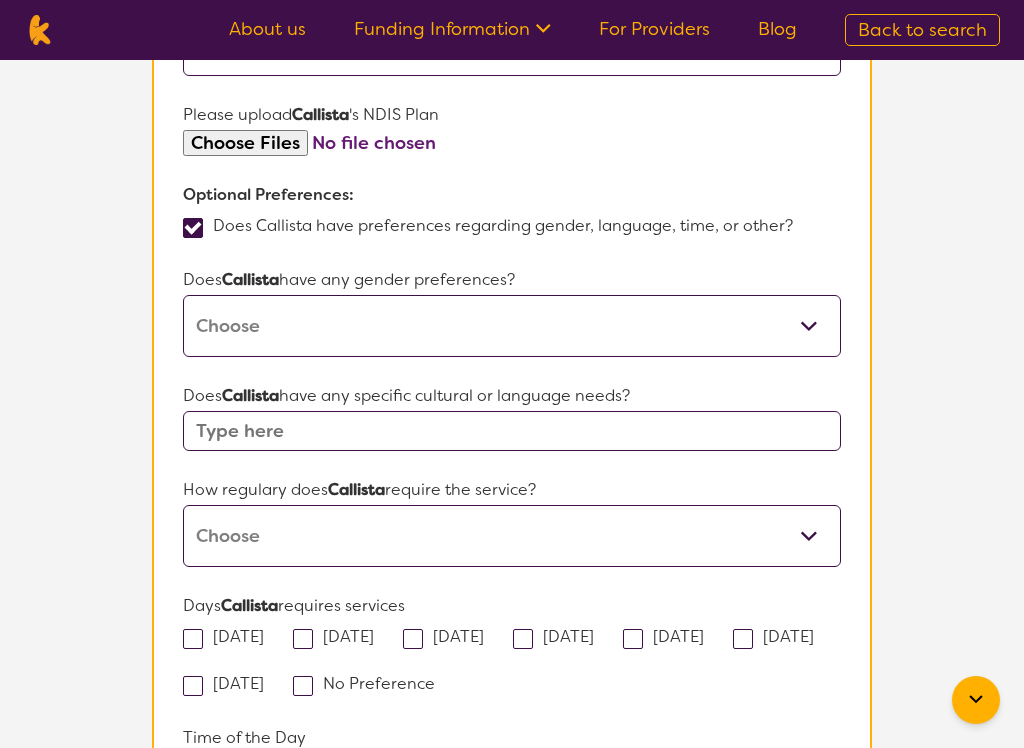 scroll, scrollTop: 1278, scrollLeft: 0, axis: vertical 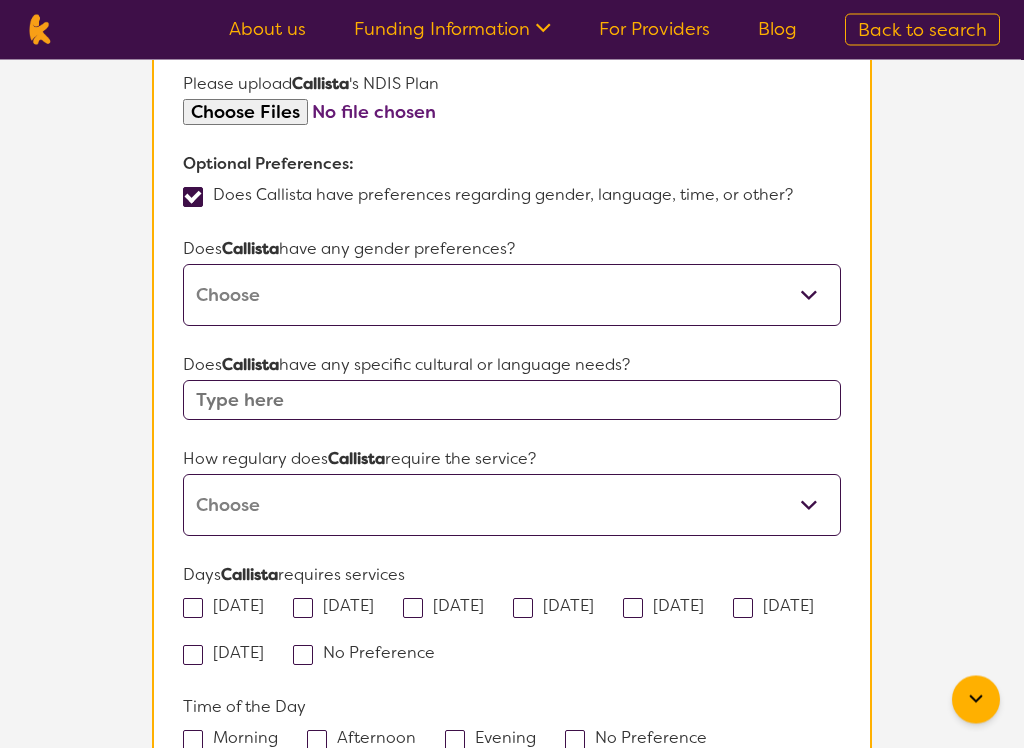 click on "[DEMOGRAPHIC_DATA] [DEMOGRAPHIC_DATA] Other No Preference" at bounding box center [512, 296] 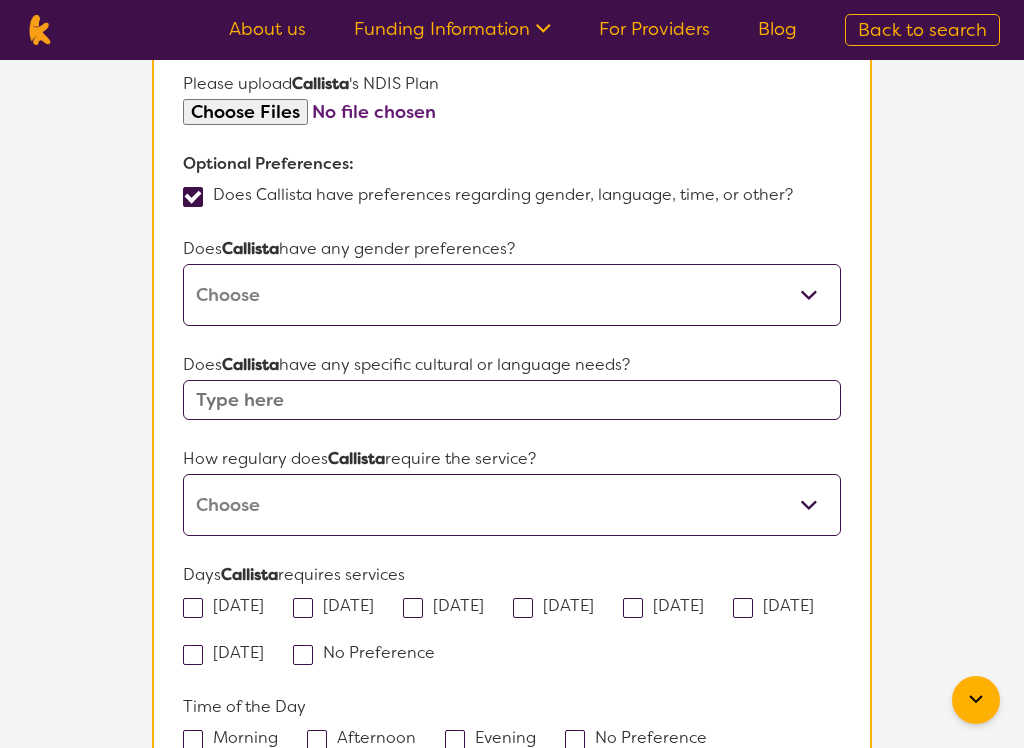 select on "[DEMOGRAPHIC_DATA]" 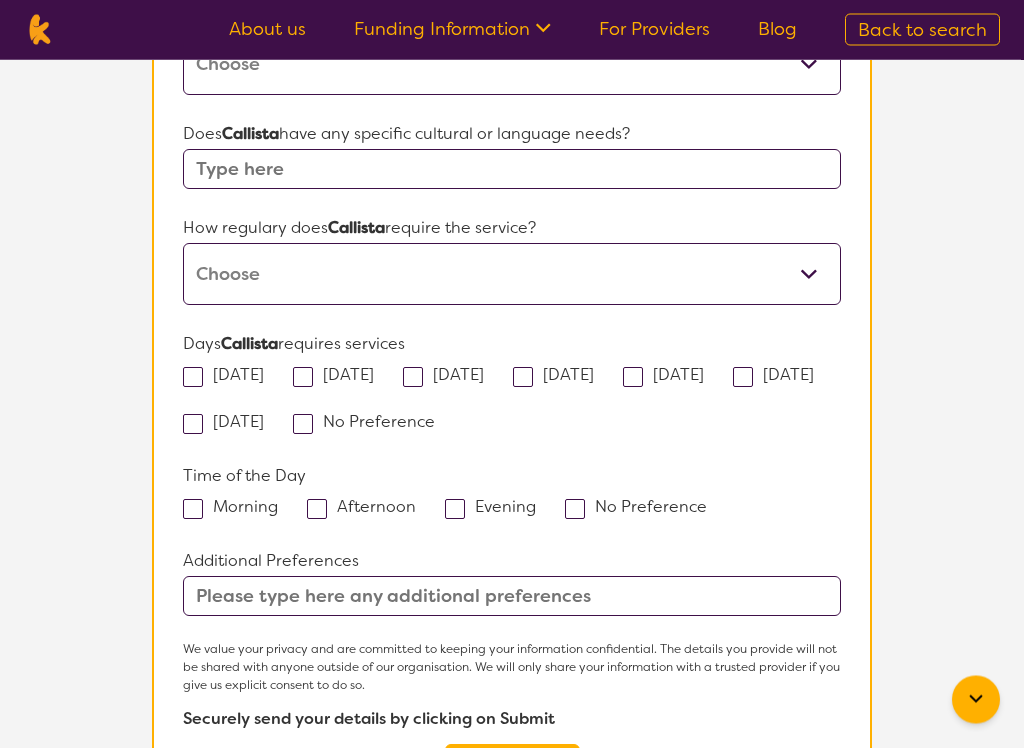 scroll, scrollTop: 1509, scrollLeft: 0, axis: vertical 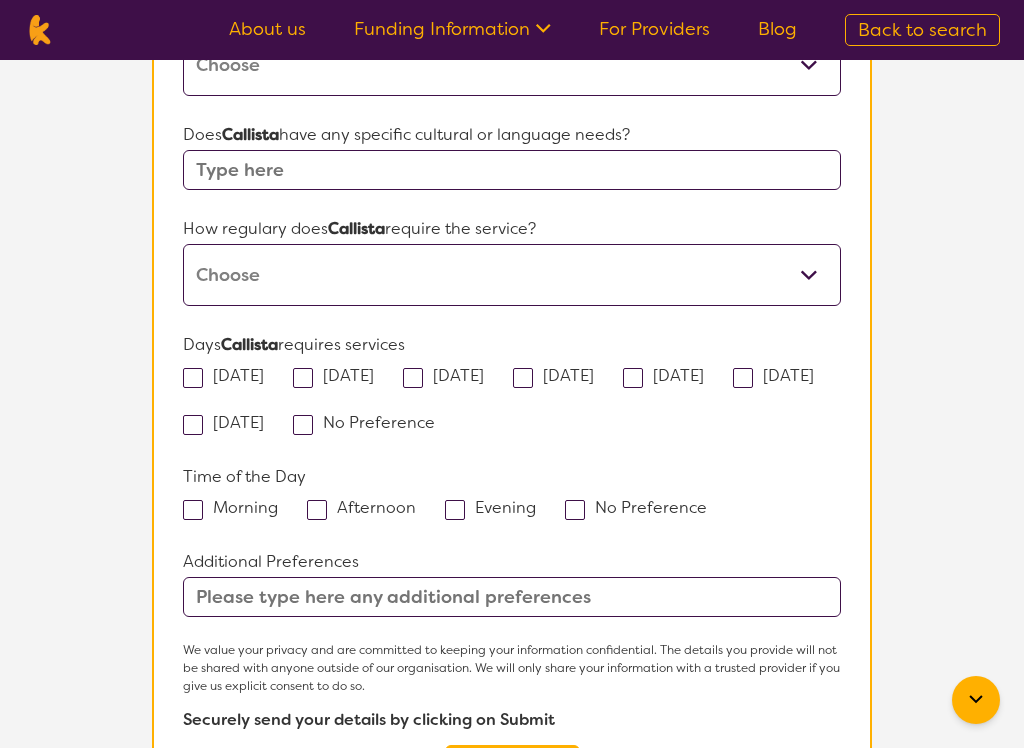 click on "Daily Twice a week Weekly Every fortnight Monthly Other" at bounding box center (512, 275) 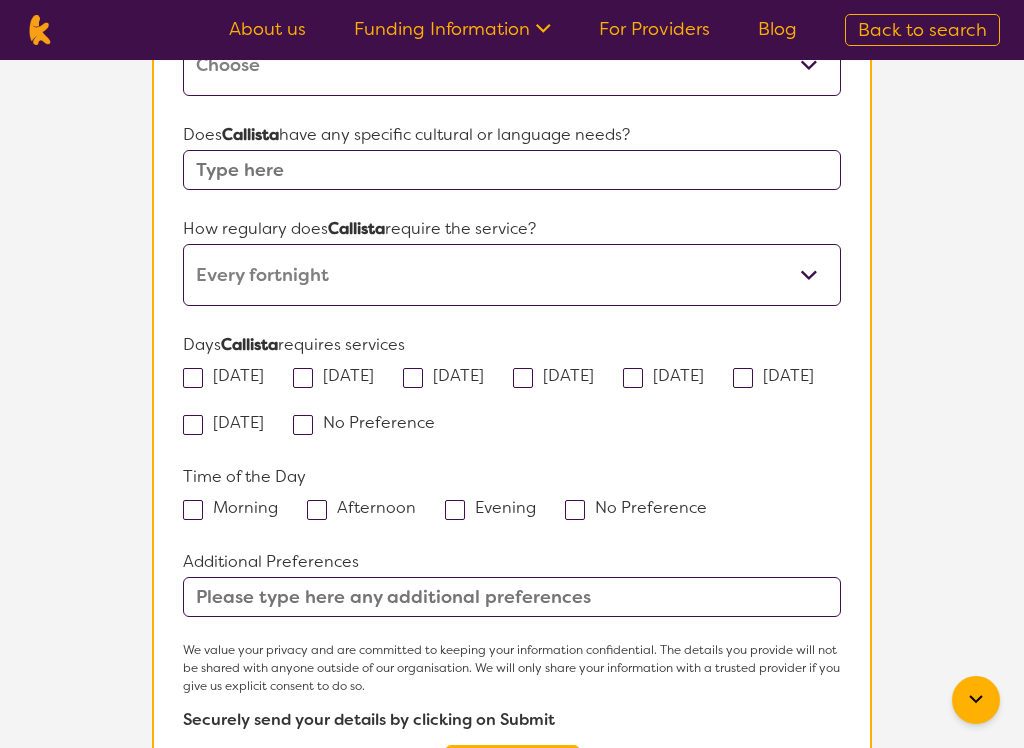 click at bounding box center (413, 378) 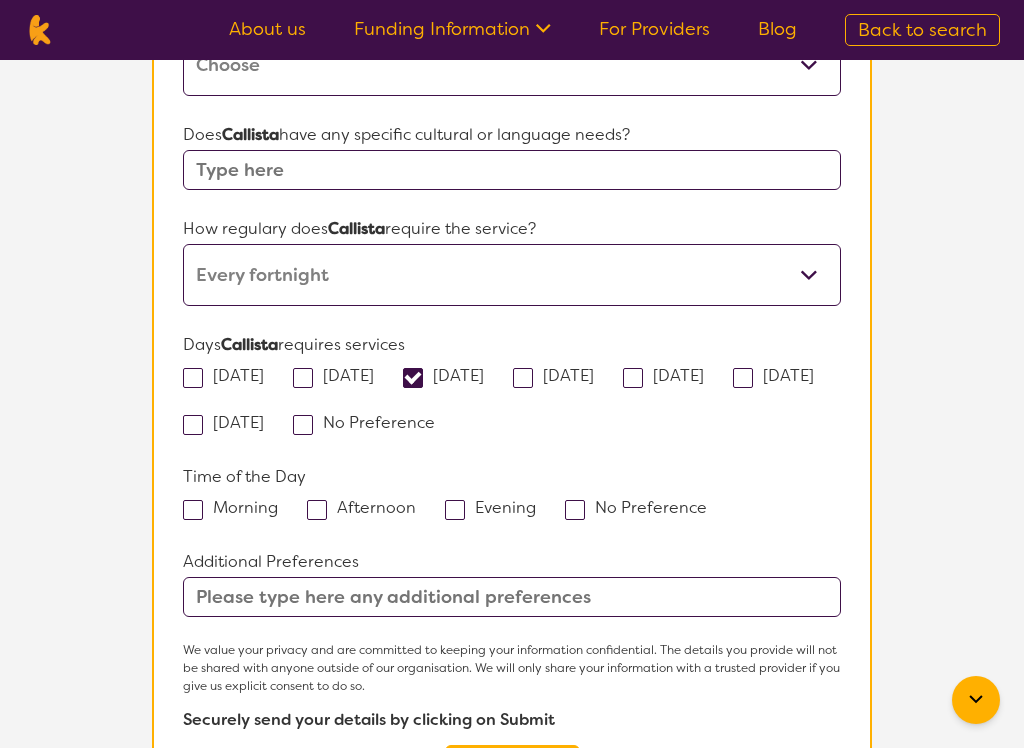 click at bounding box center (633, 378) 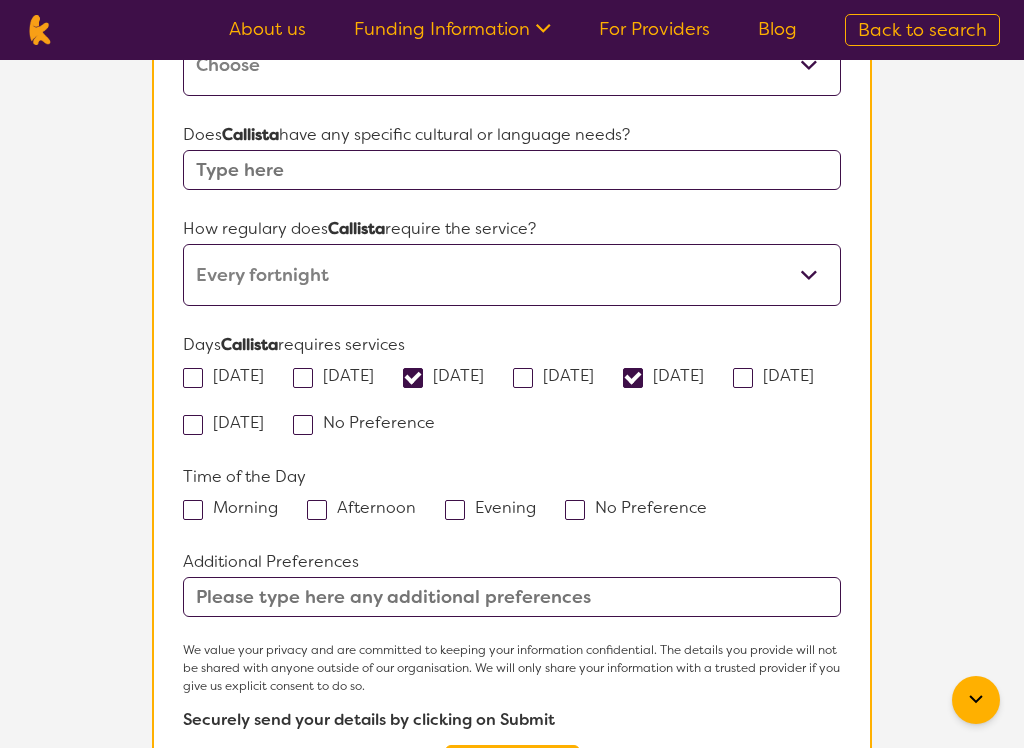 click on "Evening" at bounding box center (497, 507) 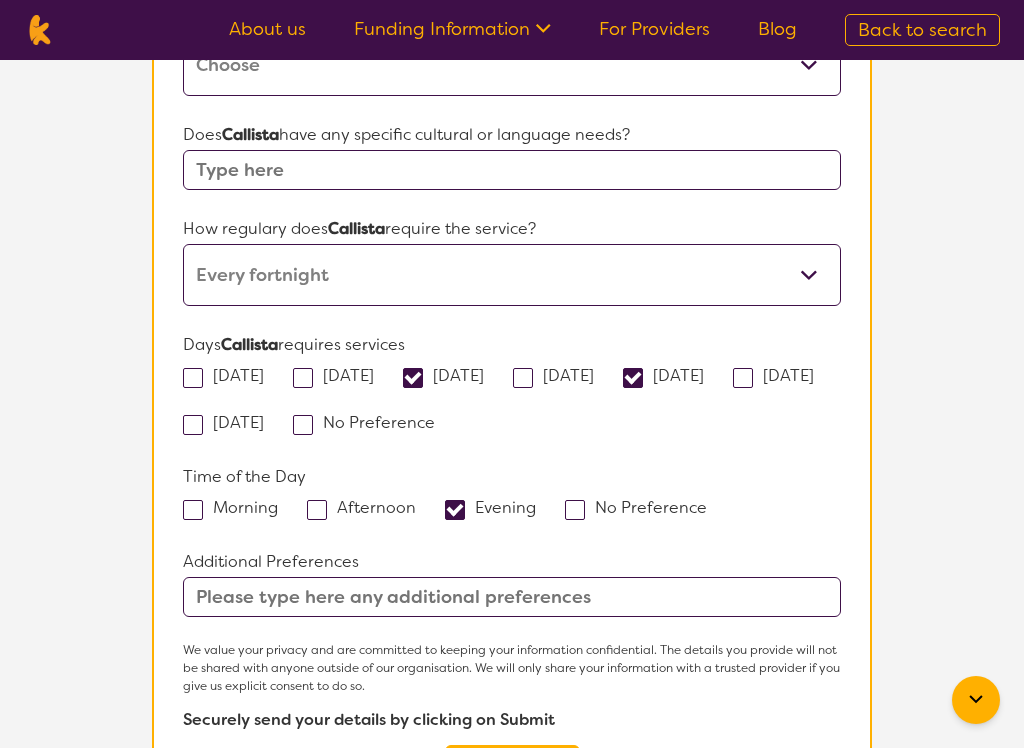 click at bounding box center (303, 378) 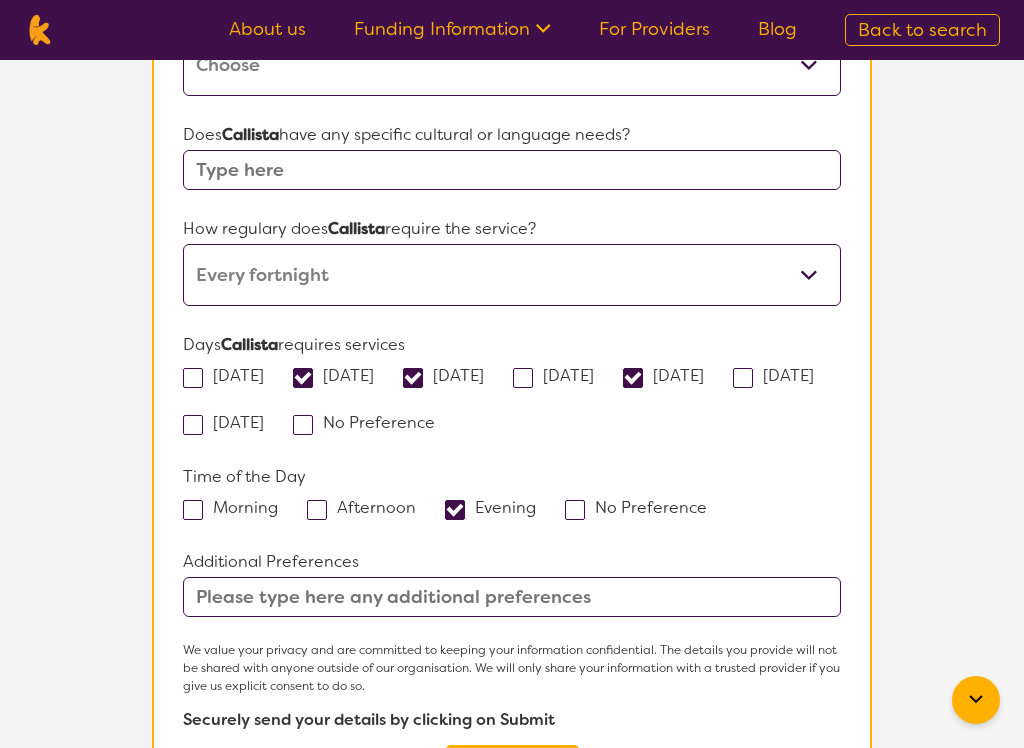 click on "[DATE]" at bounding box center (230, 375) 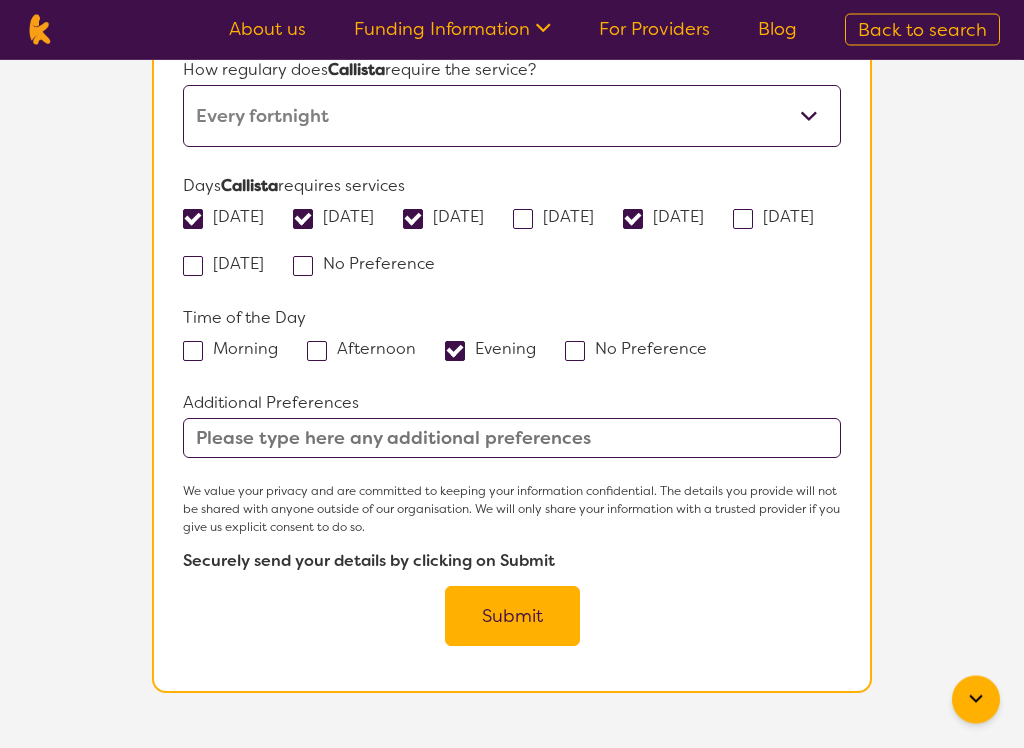 scroll, scrollTop: 1695, scrollLeft: 0, axis: vertical 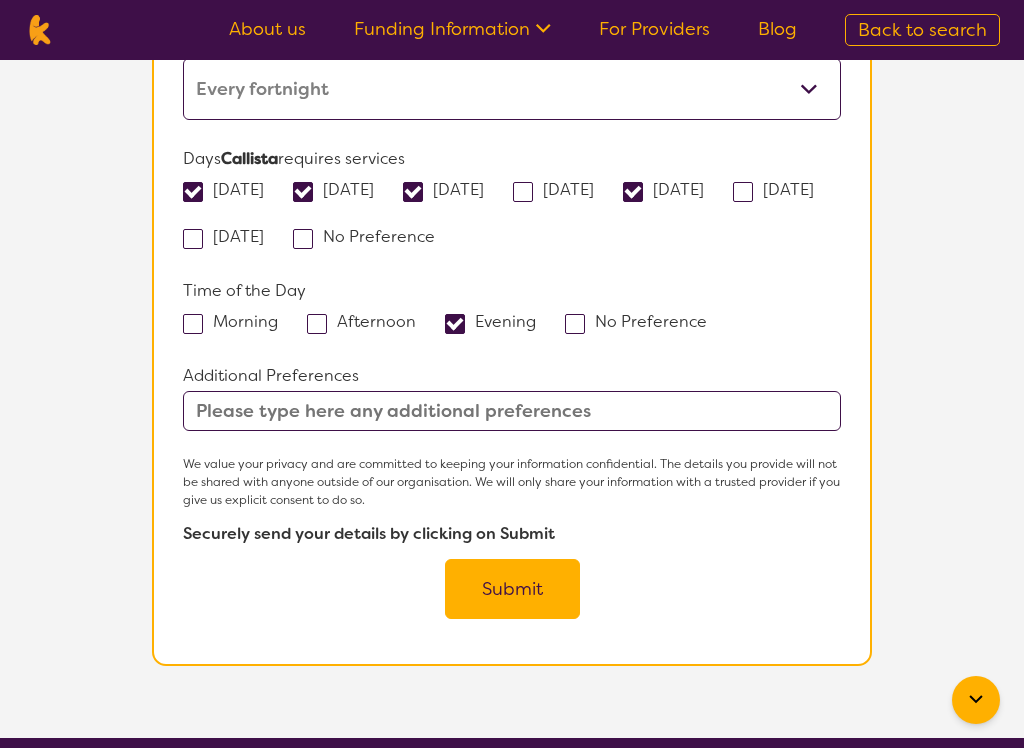 click on "Submit" at bounding box center (512, 589) 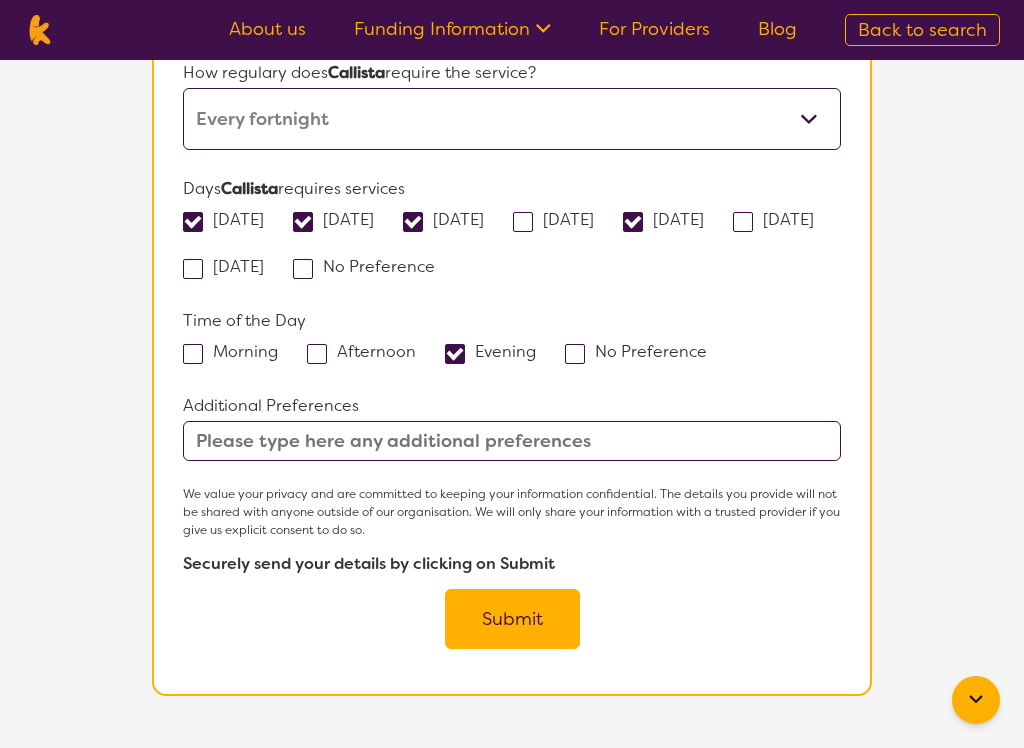 scroll, scrollTop: 919, scrollLeft: 0, axis: vertical 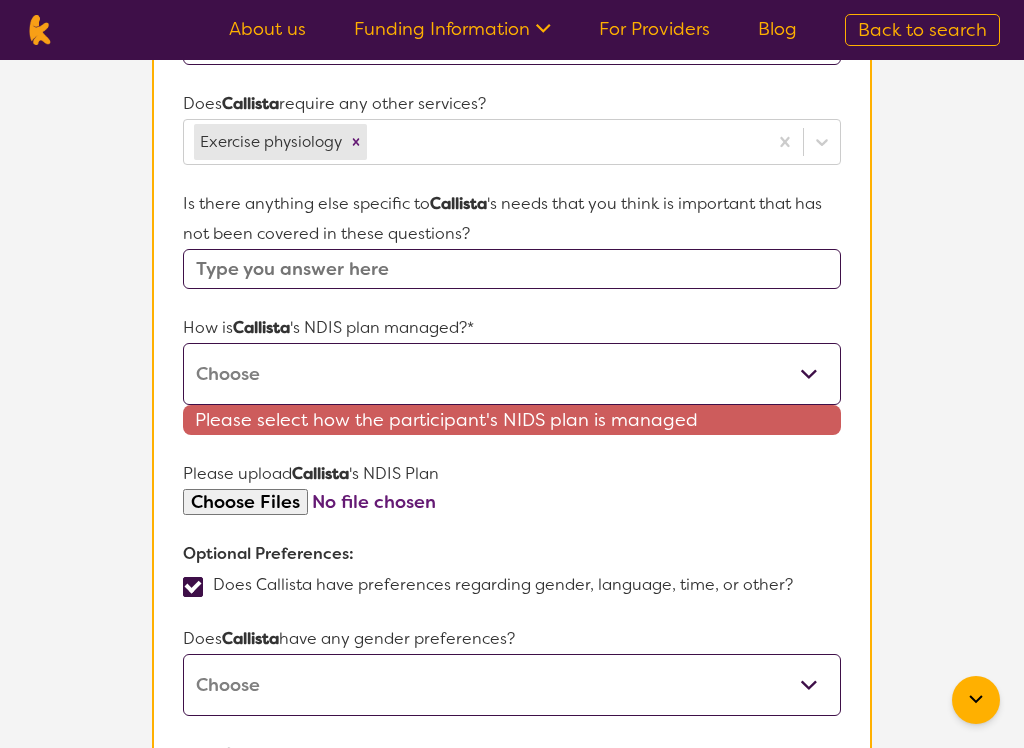 select on "Plan Managed" 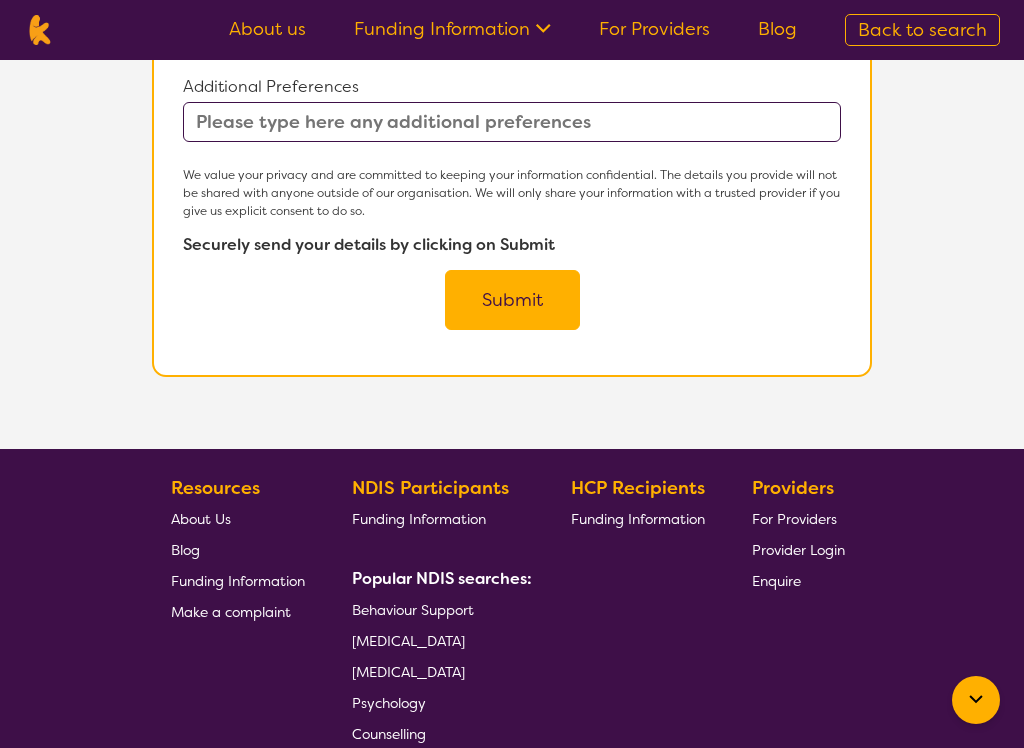 scroll, scrollTop: 2020, scrollLeft: 0, axis: vertical 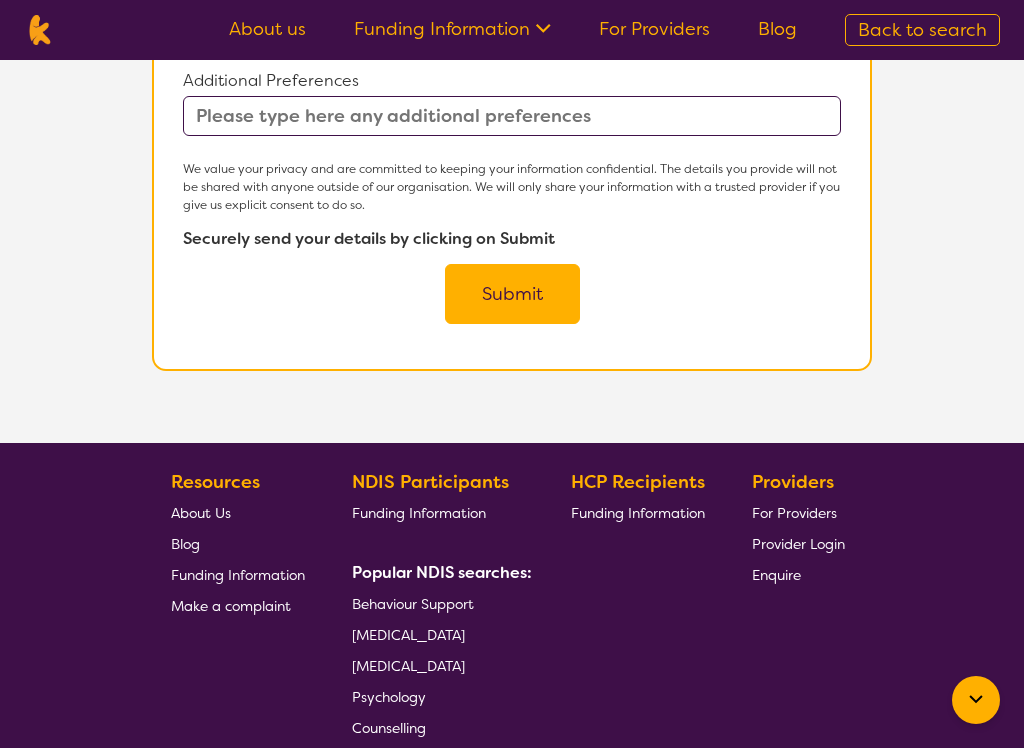 click on "Name of participant First Name* Callista Last Name [PERSON_NAME] What age is  Callista * ? 8 What is your relationship to  Callista *? This request is for myself I am their parent I am their child I am their spouse/partner I am their carer I am their Support Coordinator I am their Local Area Coordinator I am their Child Safety Officer I am their Aged Care Case Worker Other Please tell us any relevant medical diagnosis or disability that relates to  Callista 's need for  Behaviour support *? [MEDICAL_DATA] Other (type in diagnosis) I don't know What goals for  Callista , you want to achieve by engaging  Behaviour support *? Easy transition and self regulation Does  Callista  have any behaviours relevant to this request that may impact on their care? [MEDICAL_DATA] Does  Callista  require any other services? Exercise physiology Is there anything else specific to  Callista 's needs that you think is important that has not been covered in these questions? How is  [PERSON_NAME] 's NDIS plan managed?* I'm not sure" at bounding box center (512, -701) 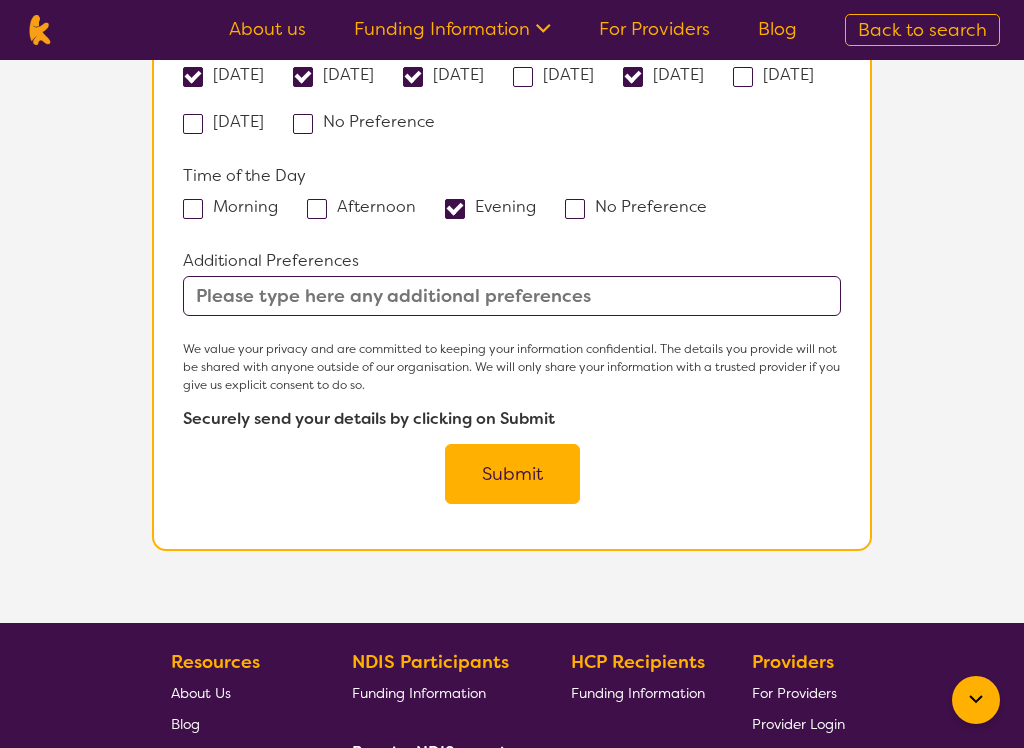 scroll, scrollTop: 1809, scrollLeft: 0, axis: vertical 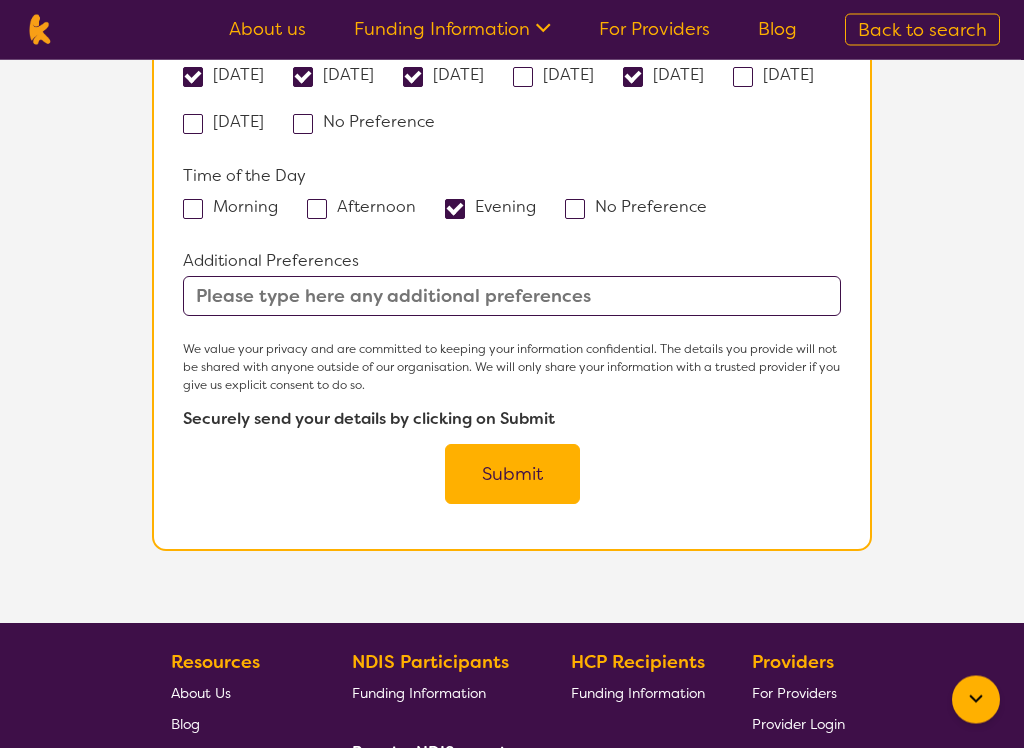 click on "Submit" at bounding box center [512, 475] 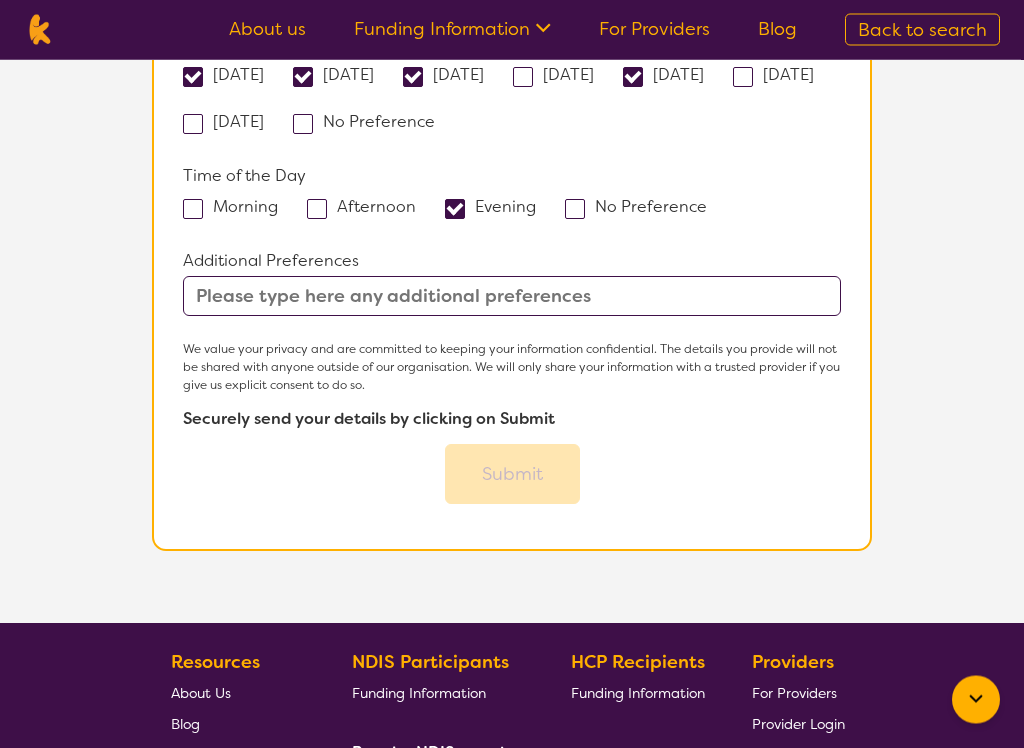 scroll, scrollTop: 1810, scrollLeft: 0, axis: vertical 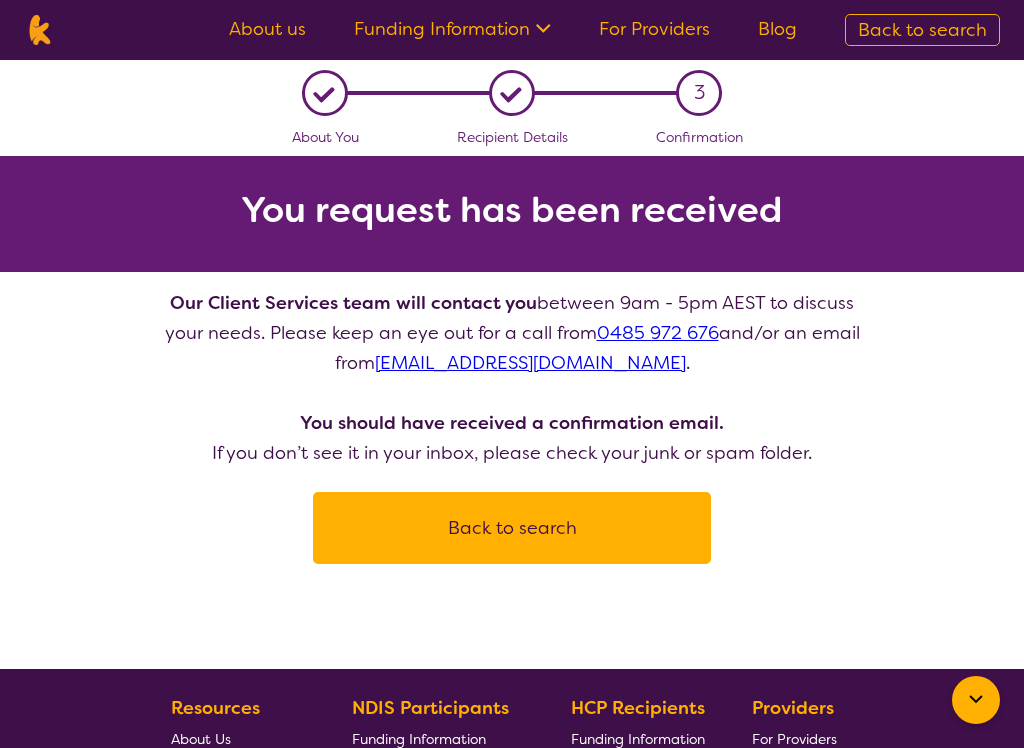 click on "Back to search" at bounding box center (922, 30) 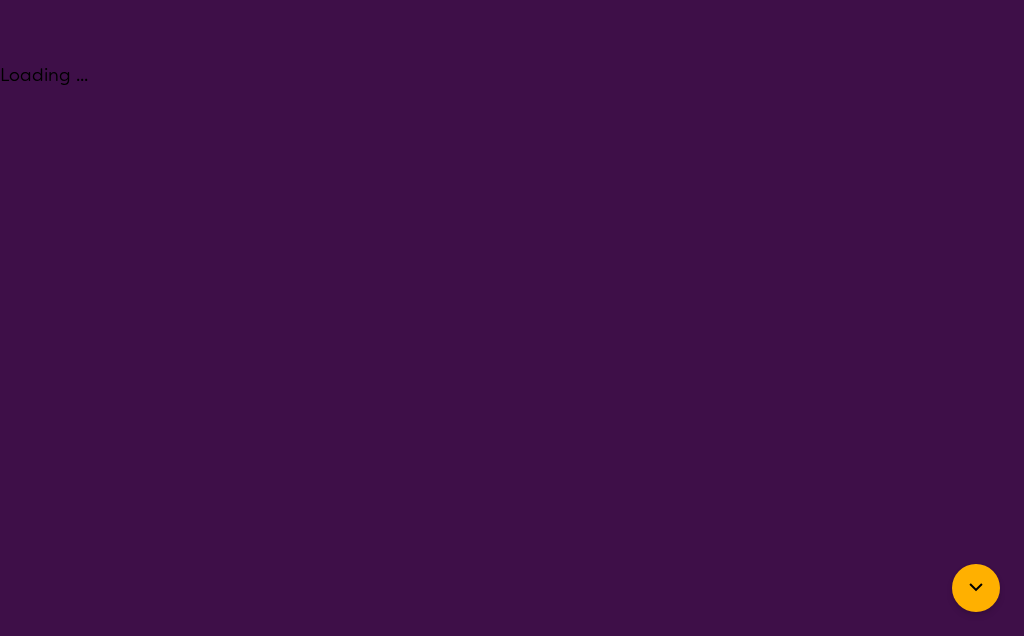 select on "Behaviour support" 